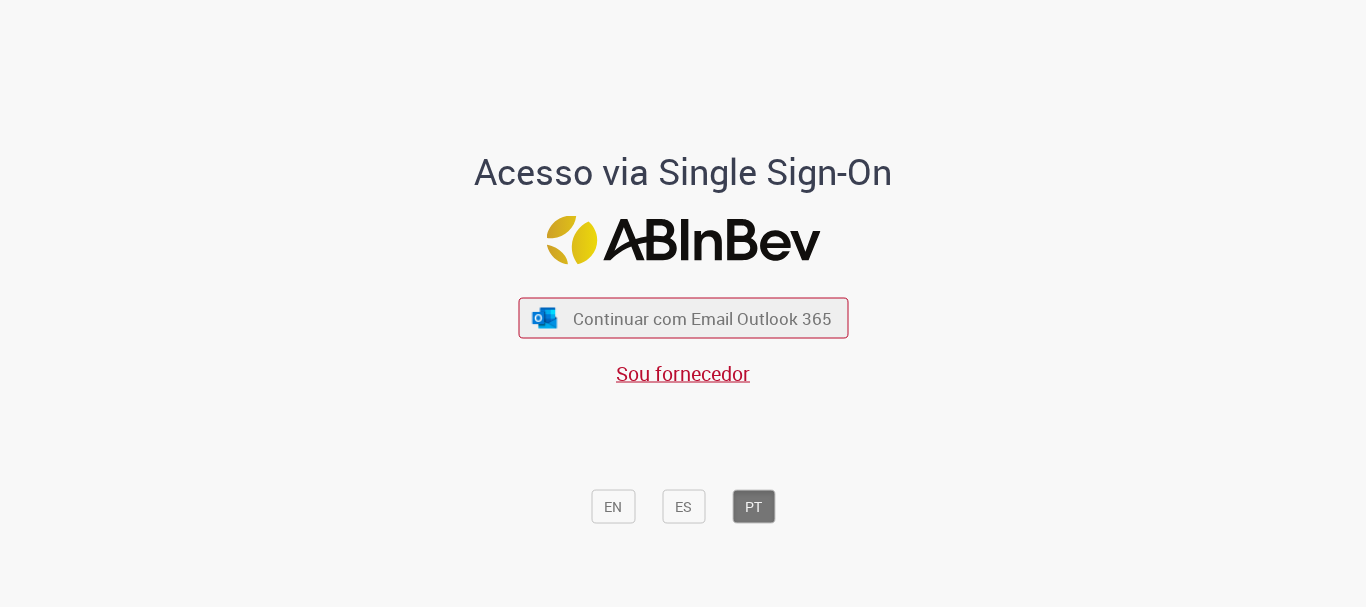 scroll, scrollTop: 0, scrollLeft: 0, axis: both 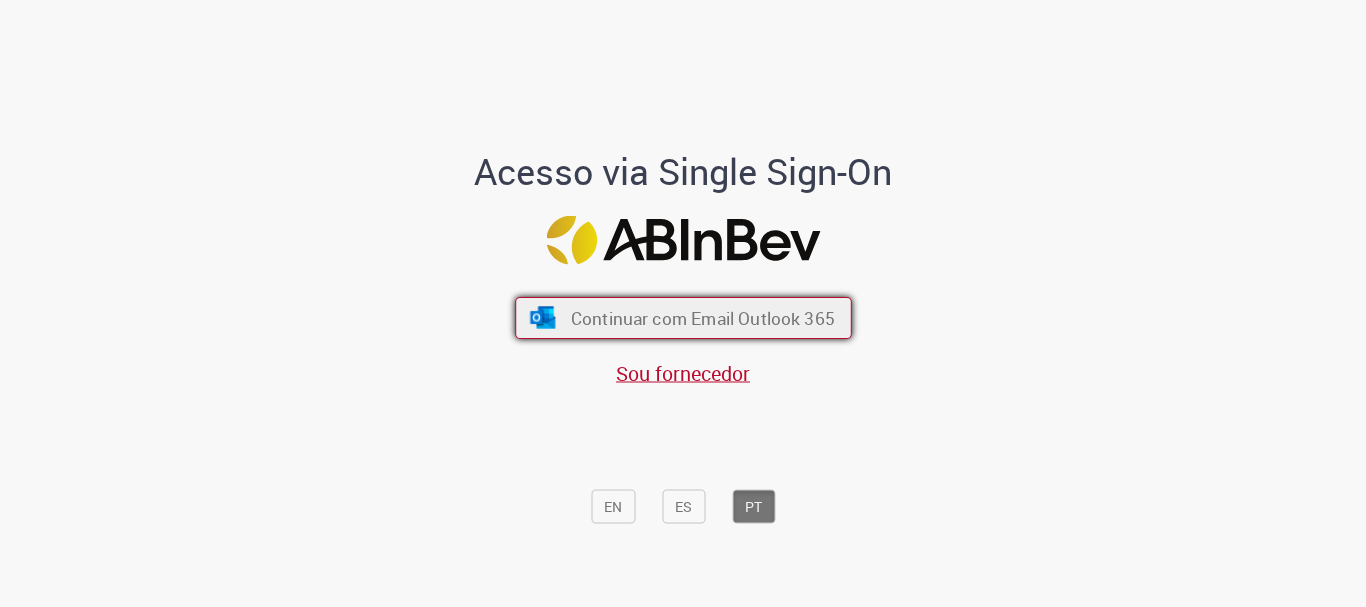 click on "Continuar com Email Outlook 365" at bounding box center (702, 318) 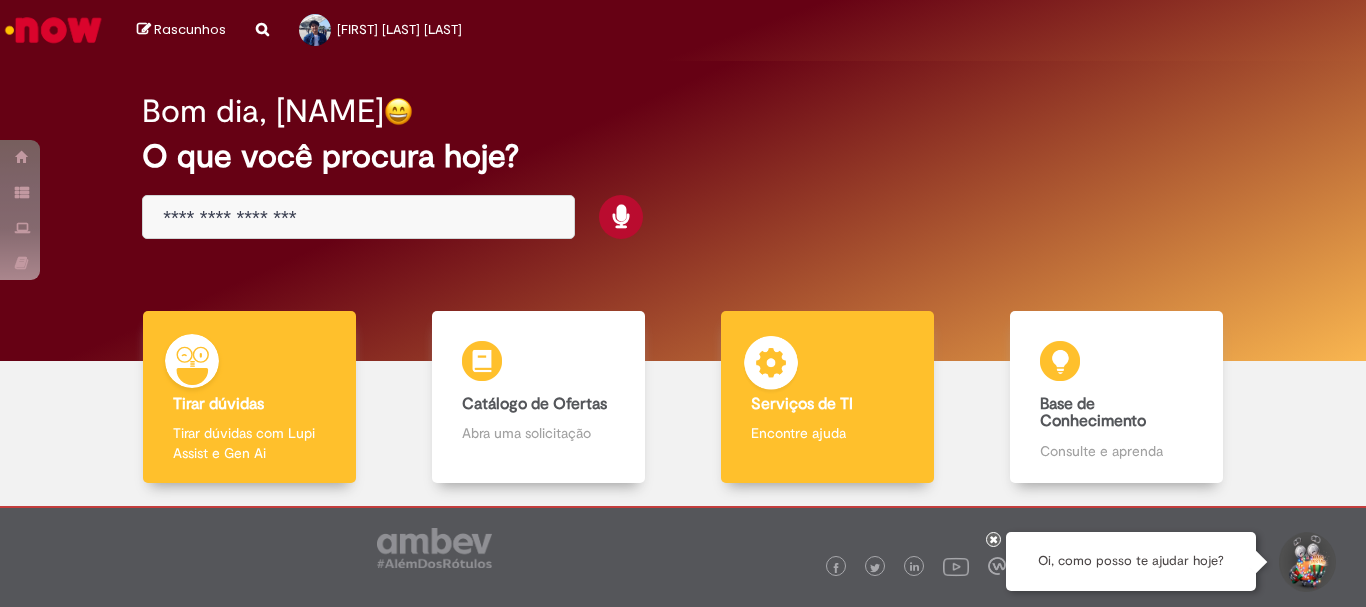 scroll, scrollTop: 0, scrollLeft: 0, axis: both 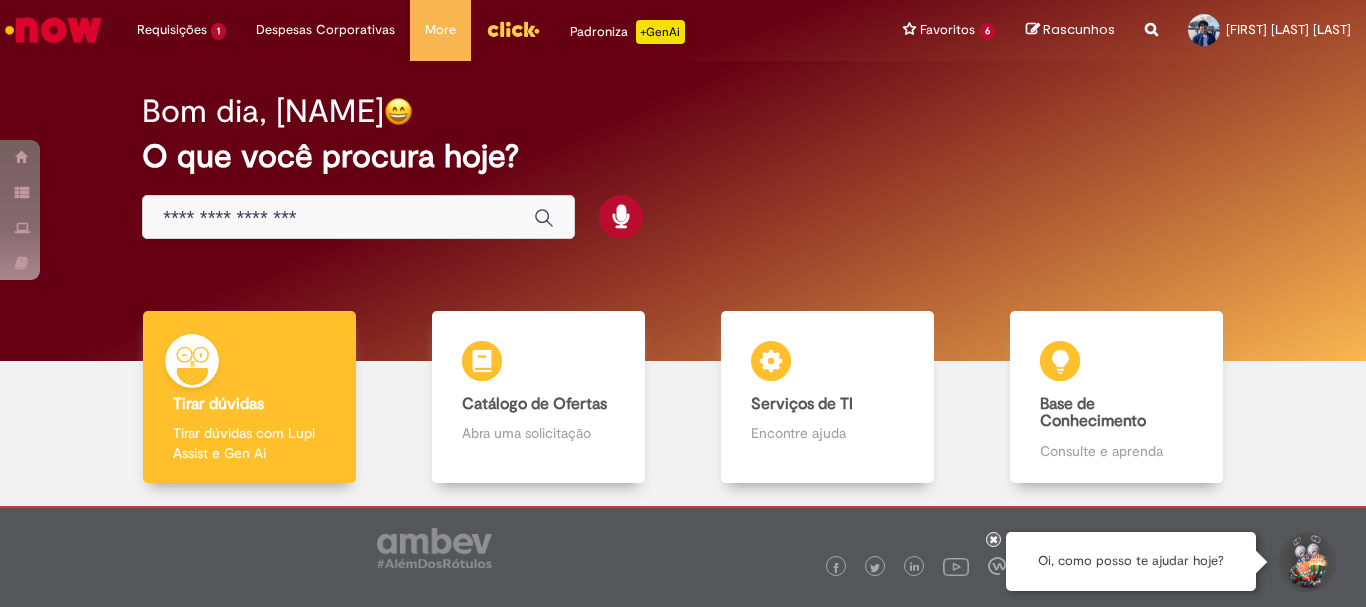 click at bounding box center [358, 217] 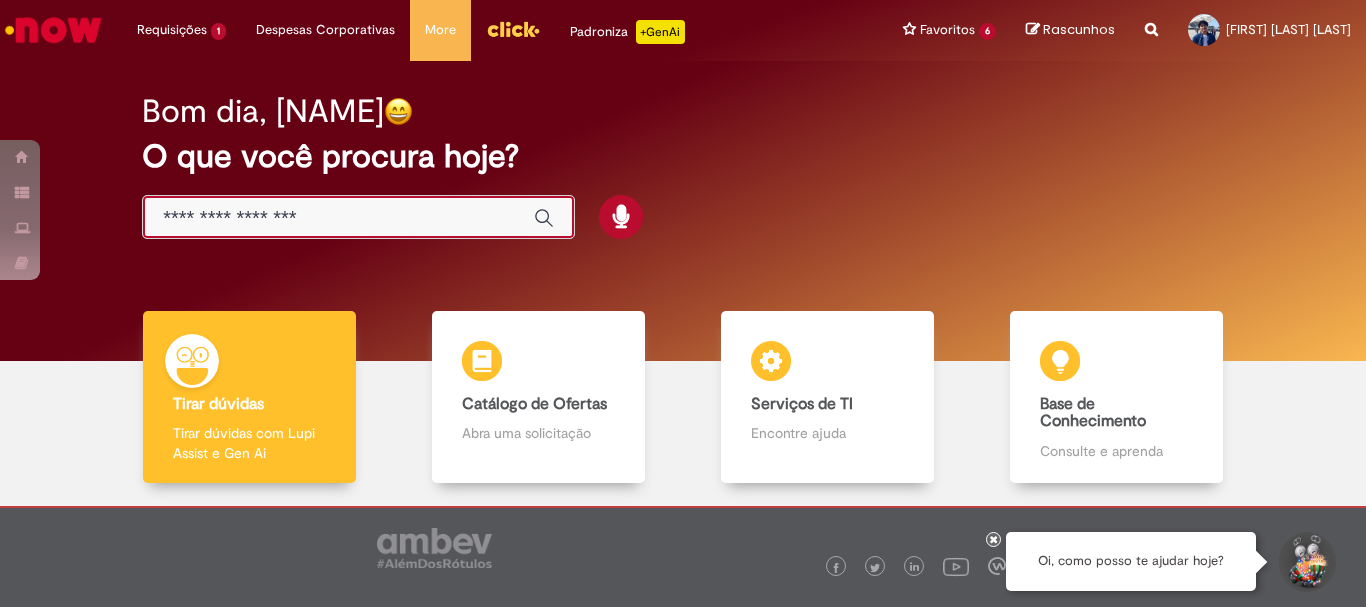 click at bounding box center [338, 218] 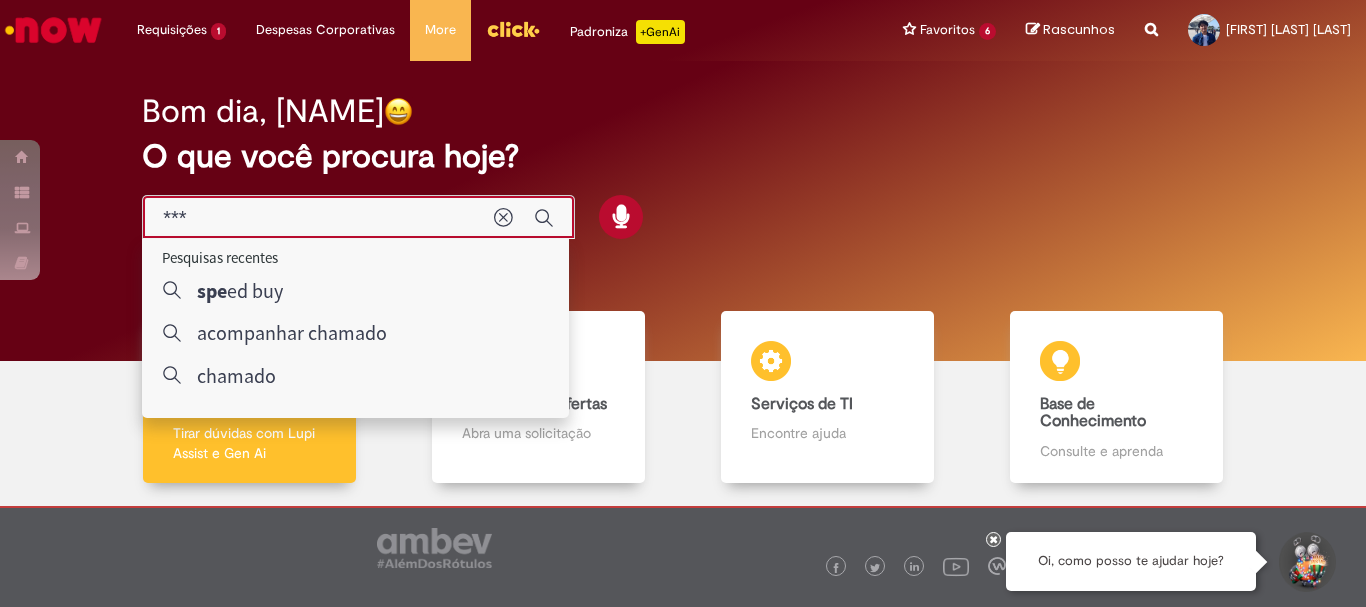 type on "****" 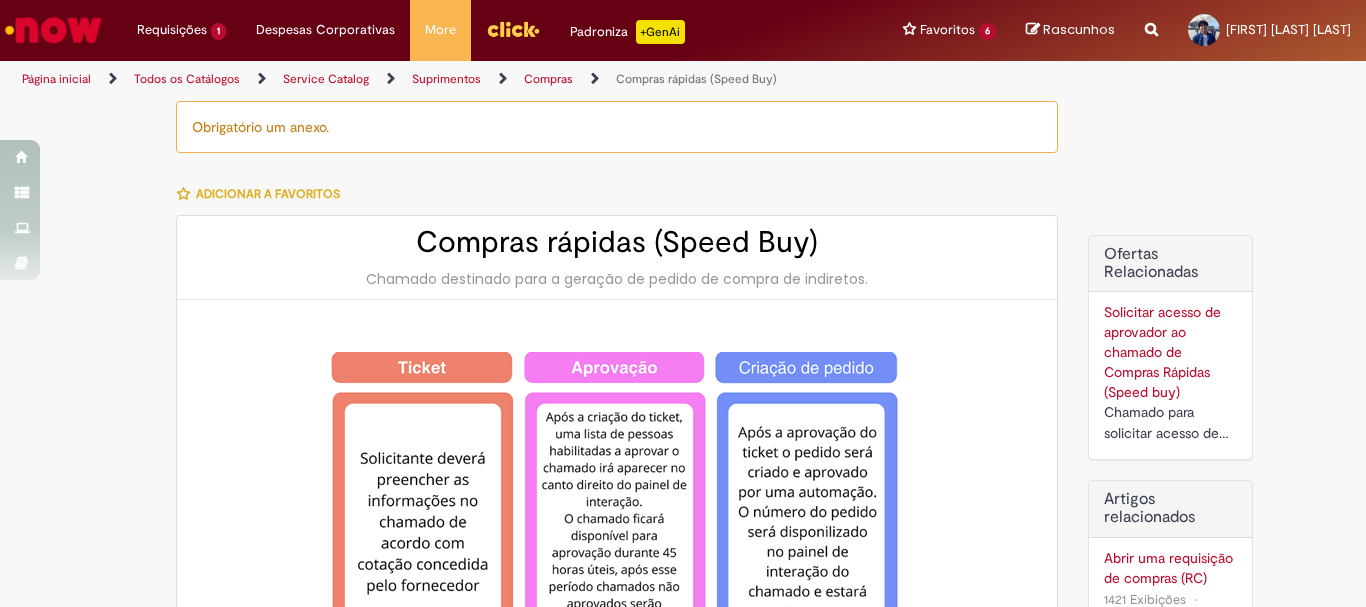 type on "********" 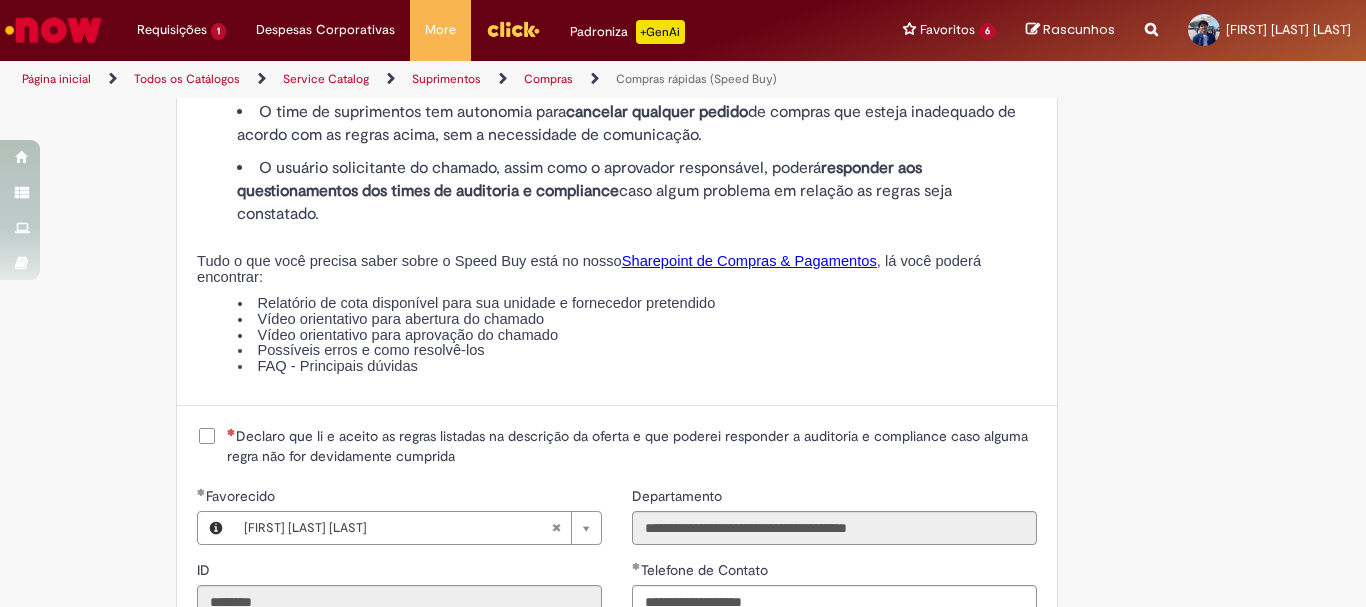 scroll, scrollTop: 2600, scrollLeft: 0, axis: vertical 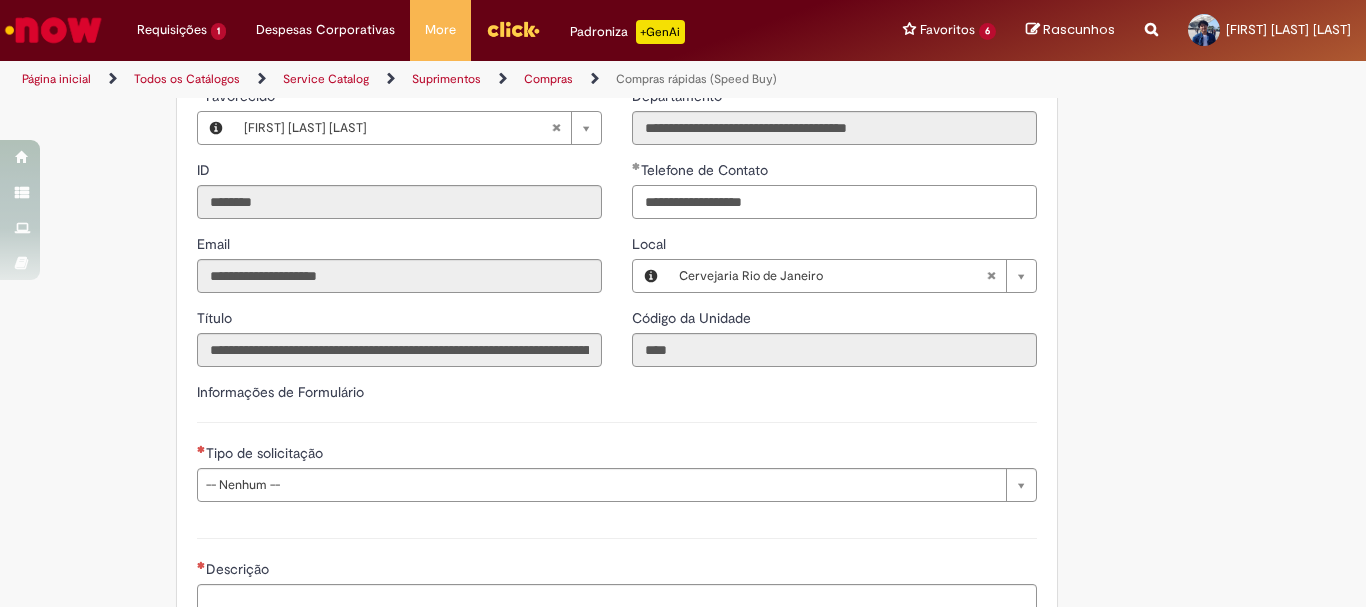 click on "**********" at bounding box center (834, 202) 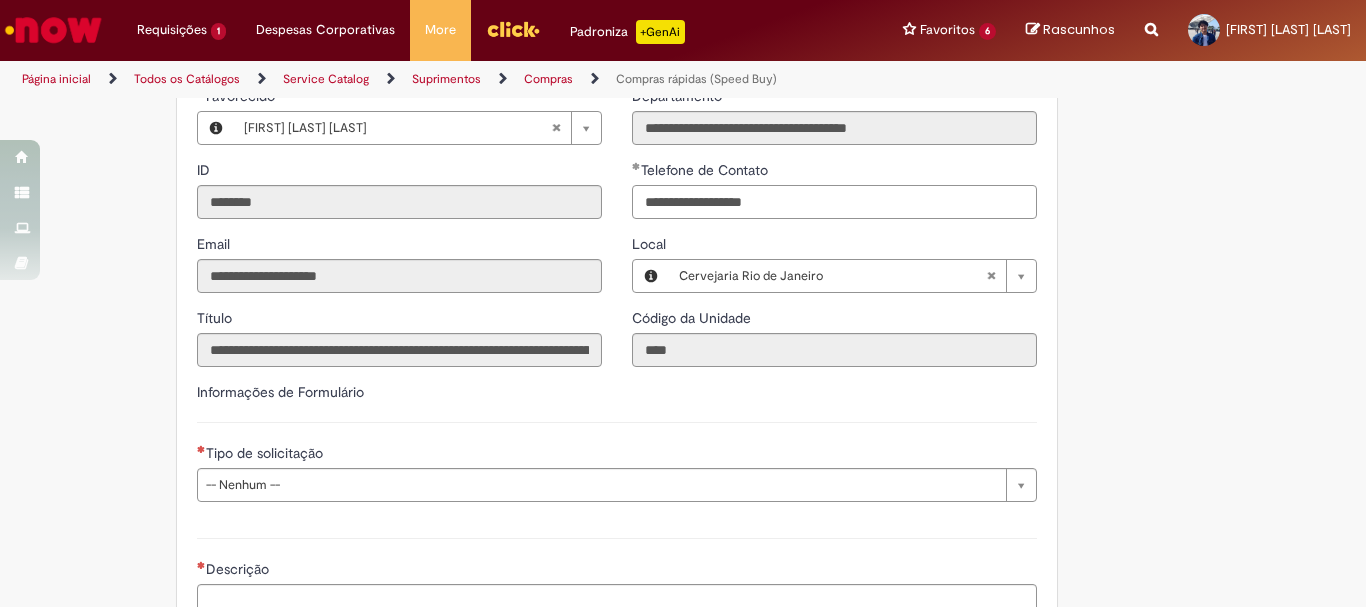 scroll, scrollTop: 2800, scrollLeft: 0, axis: vertical 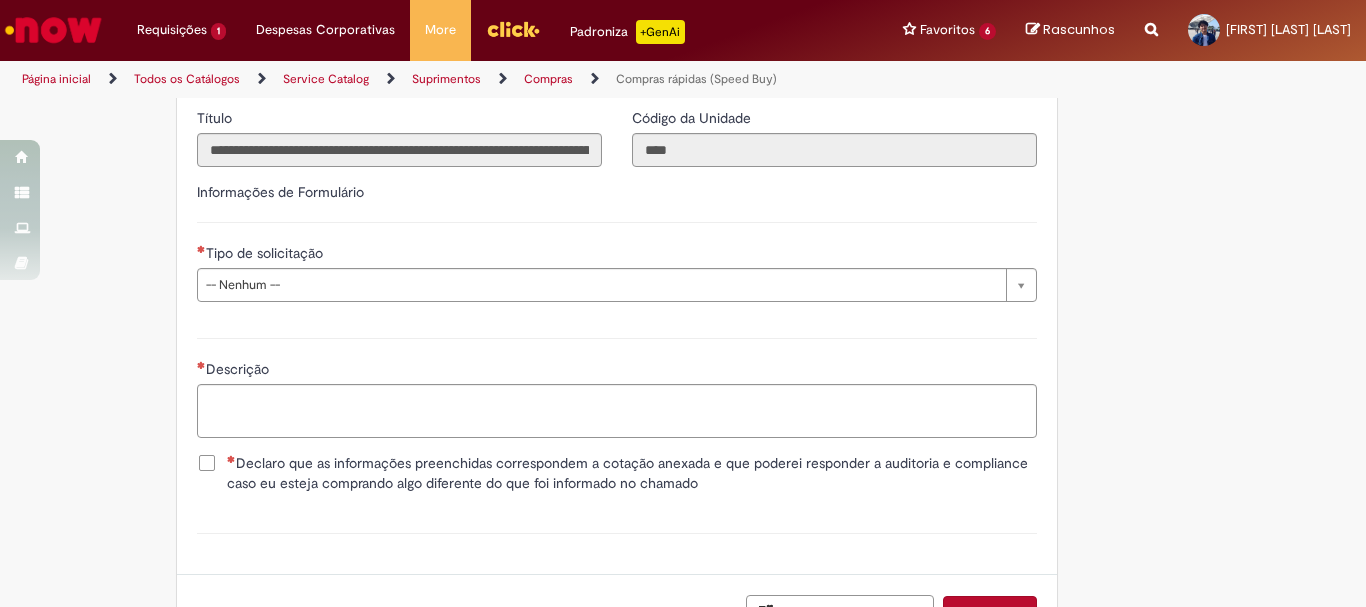 type on "**********" 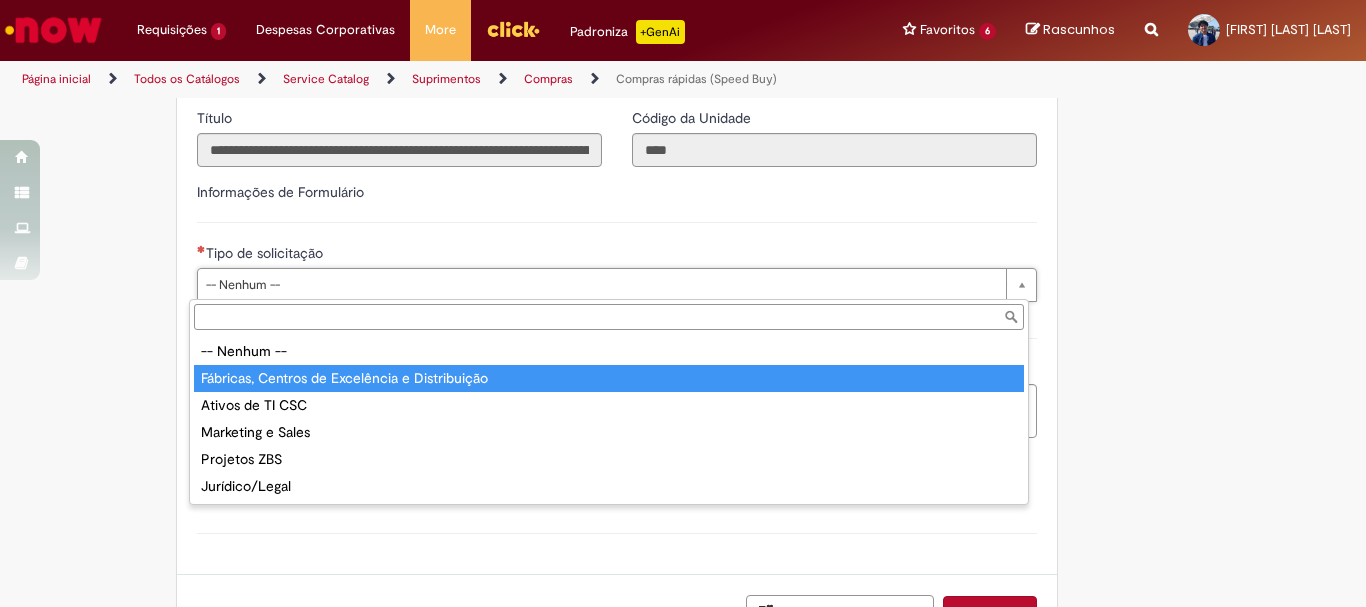 type on "**********" 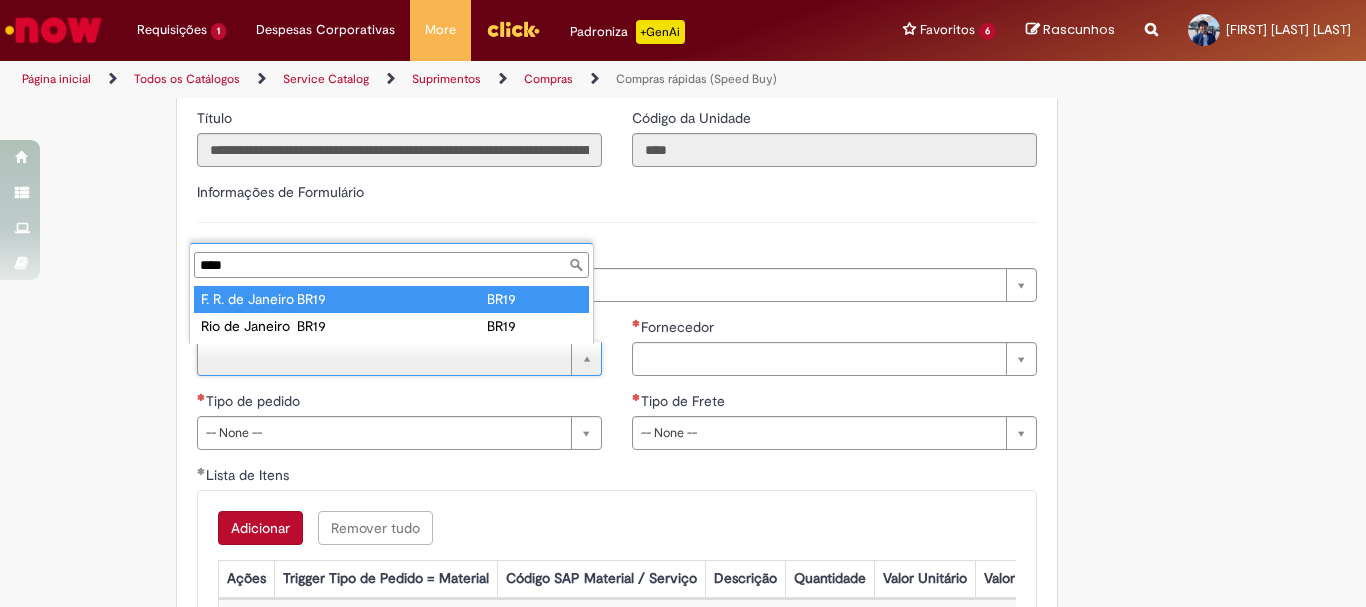 type on "****" 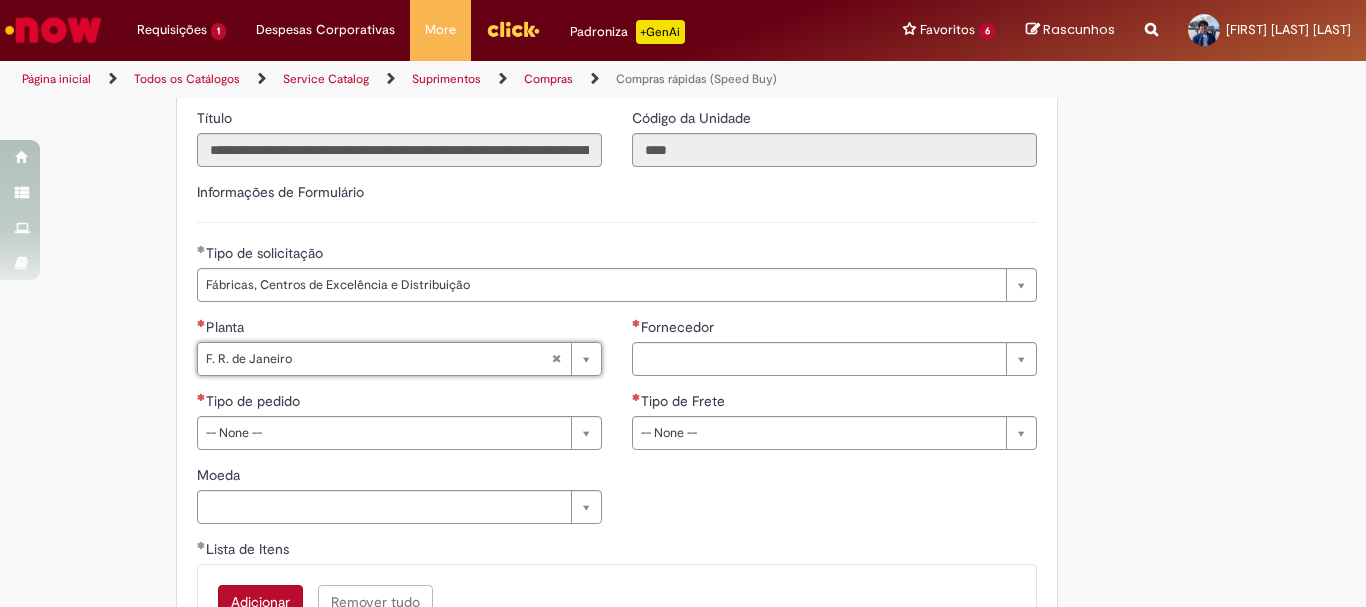 type on "**********" 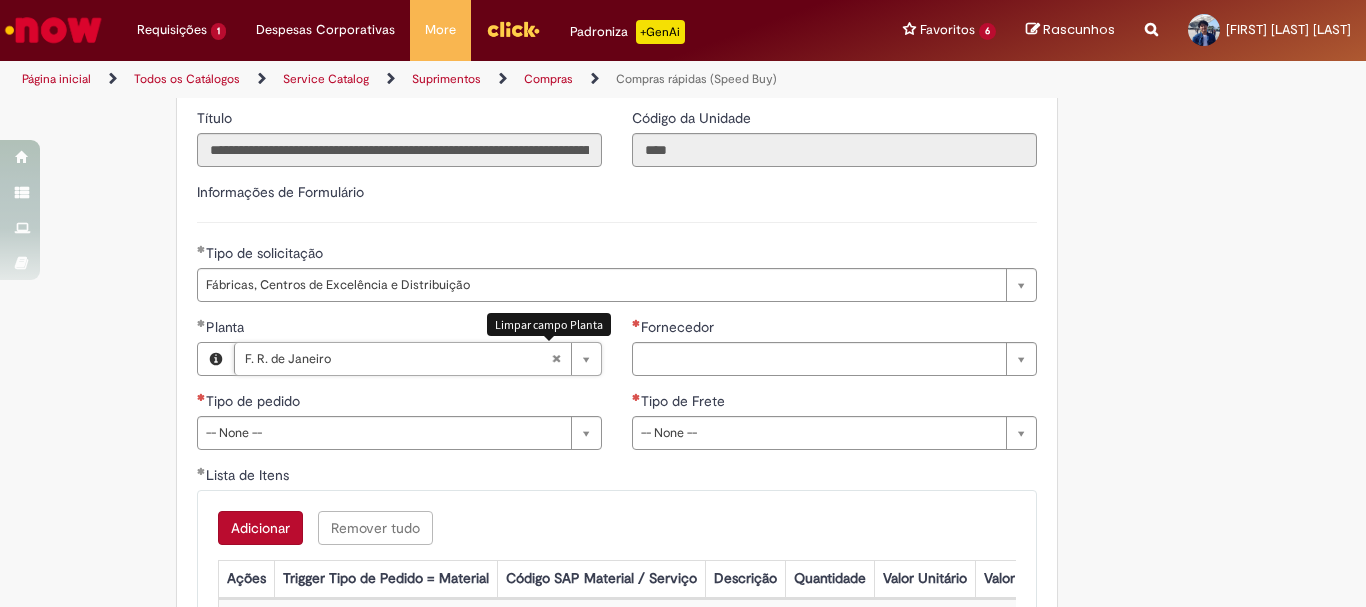 click at bounding box center (556, 359) 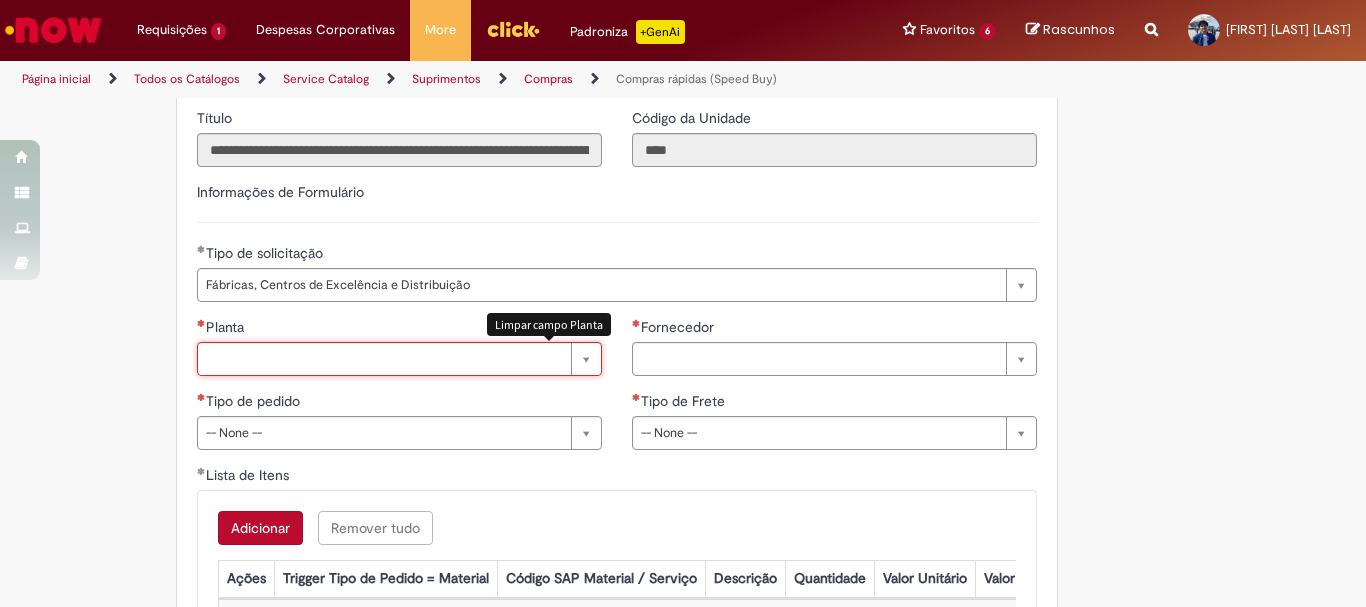 scroll, scrollTop: 0, scrollLeft: 0, axis: both 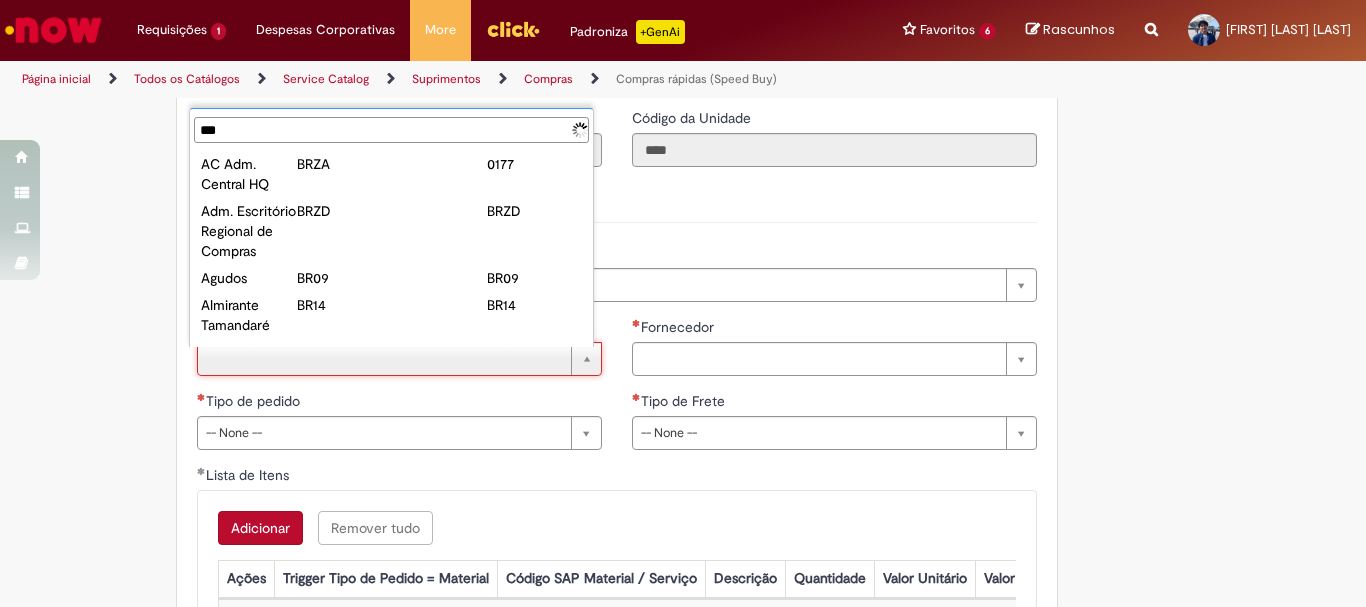 type on "****" 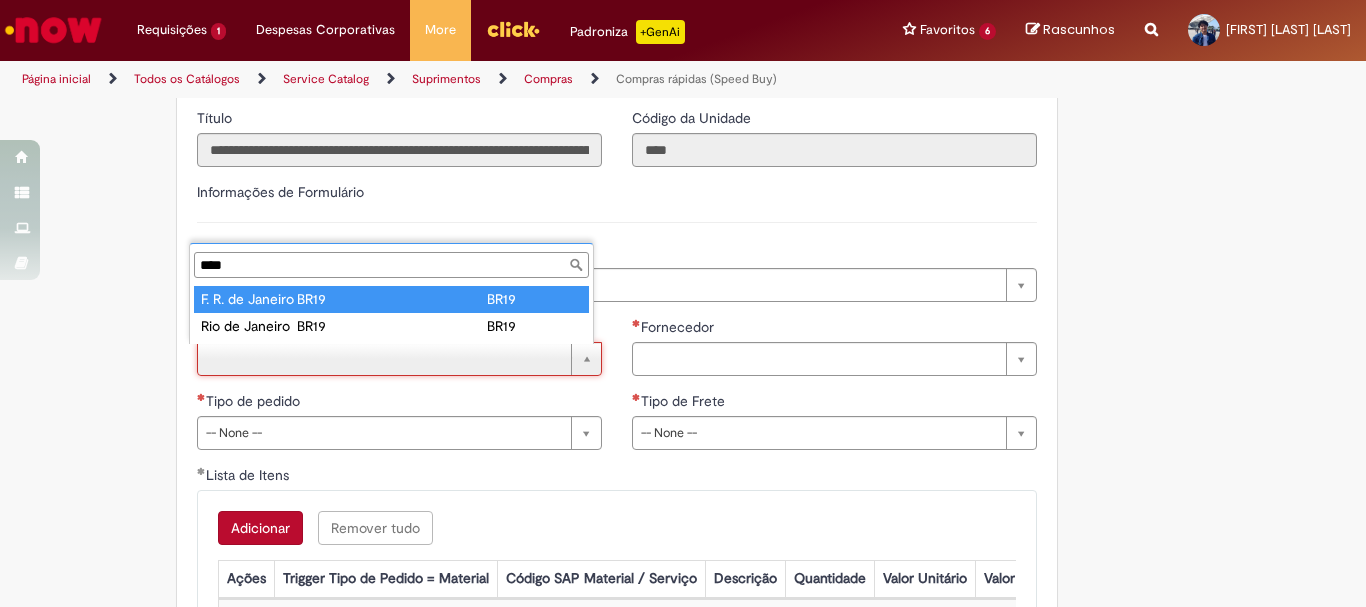 type on "**********" 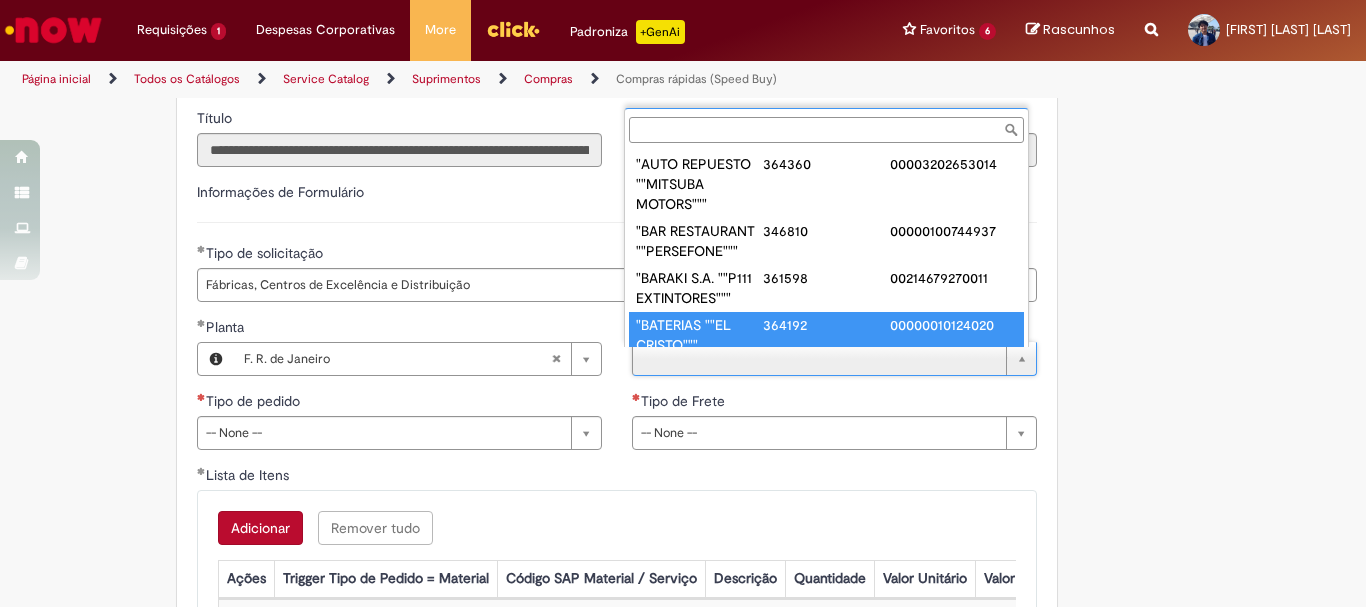 scroll, scrollTop: 8, scrollLeft: 0, axis: vertical 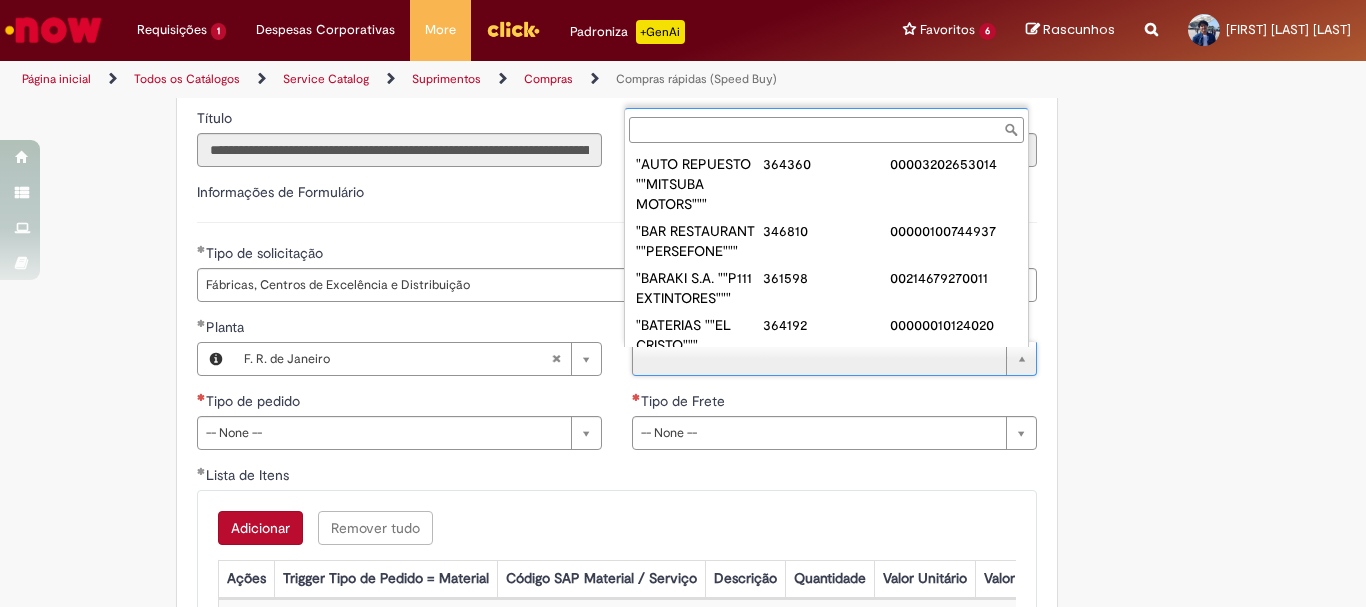click on "Fornecedor" at bounding box center [826, 130] 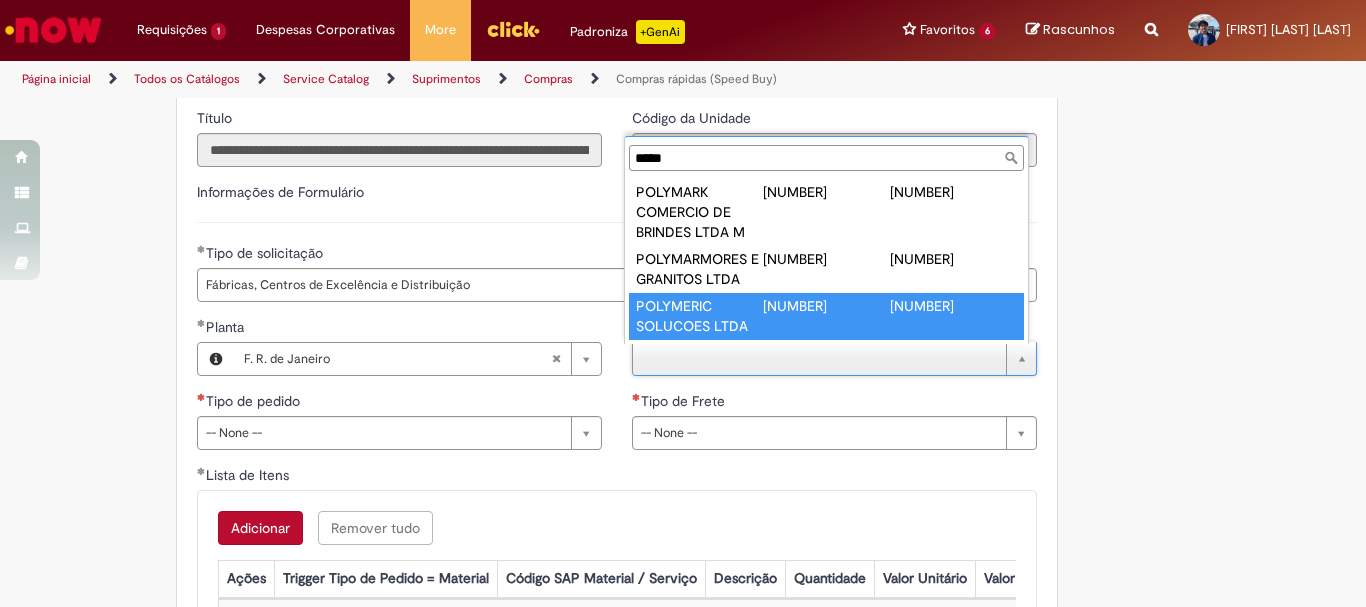 type on "*****" 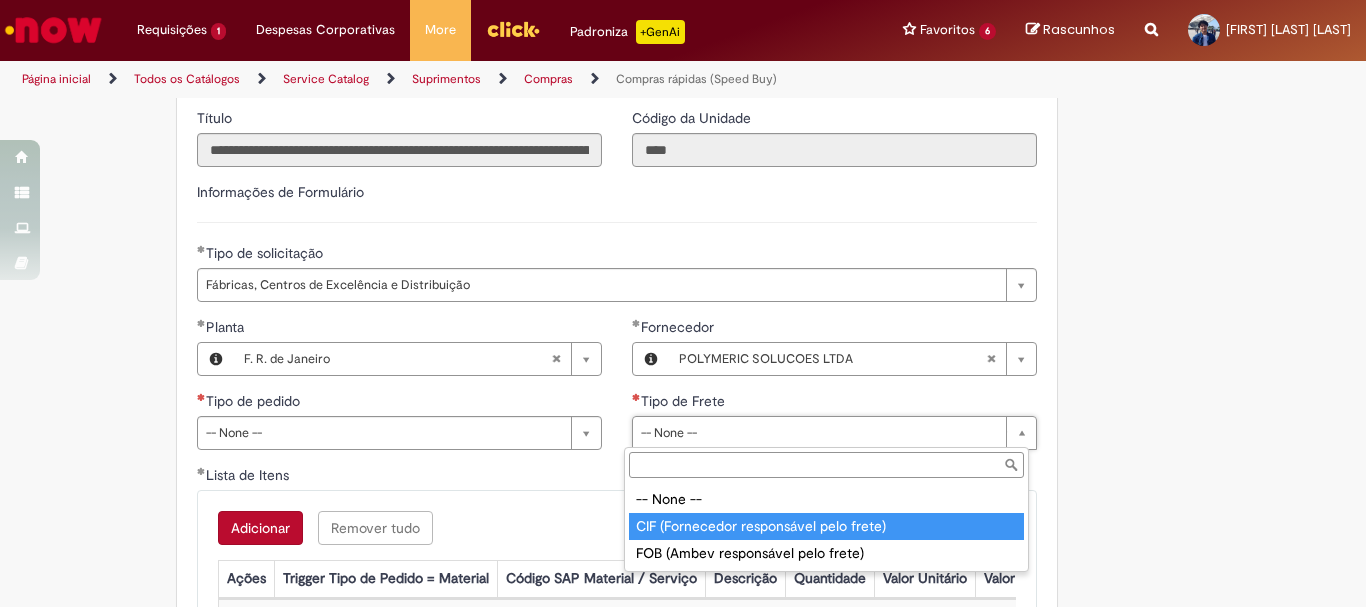 type on "**********" 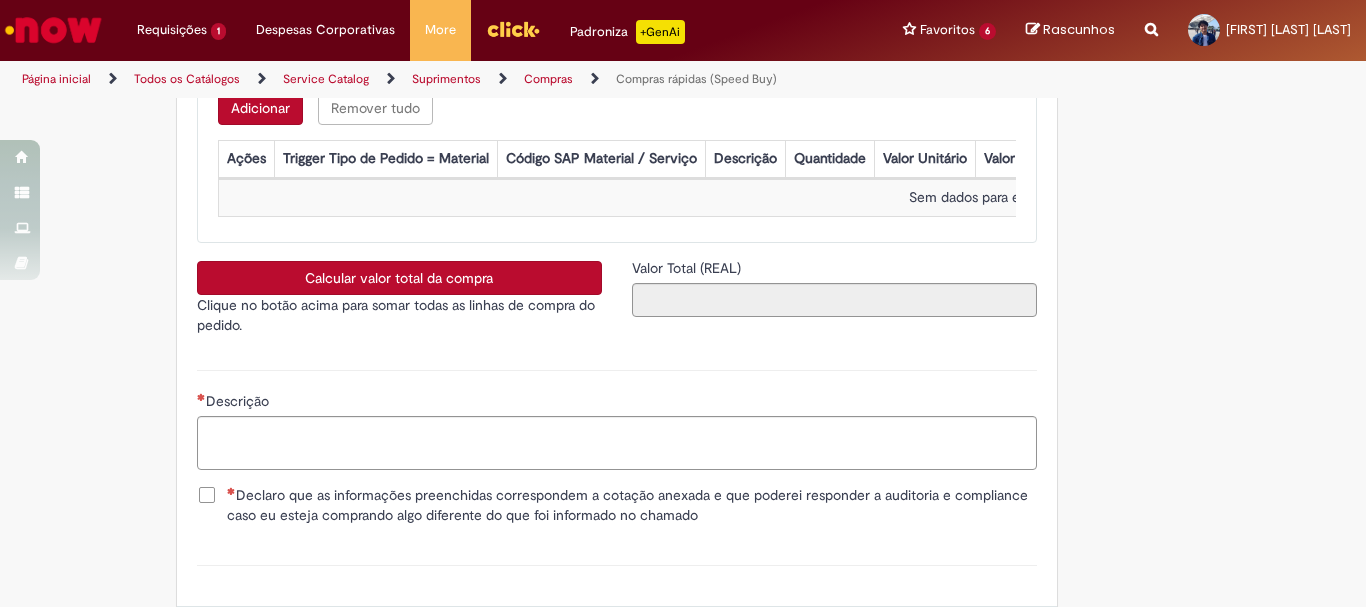 scroll, scrollTop: 3300, scrollLeft: 0, axis: vertical 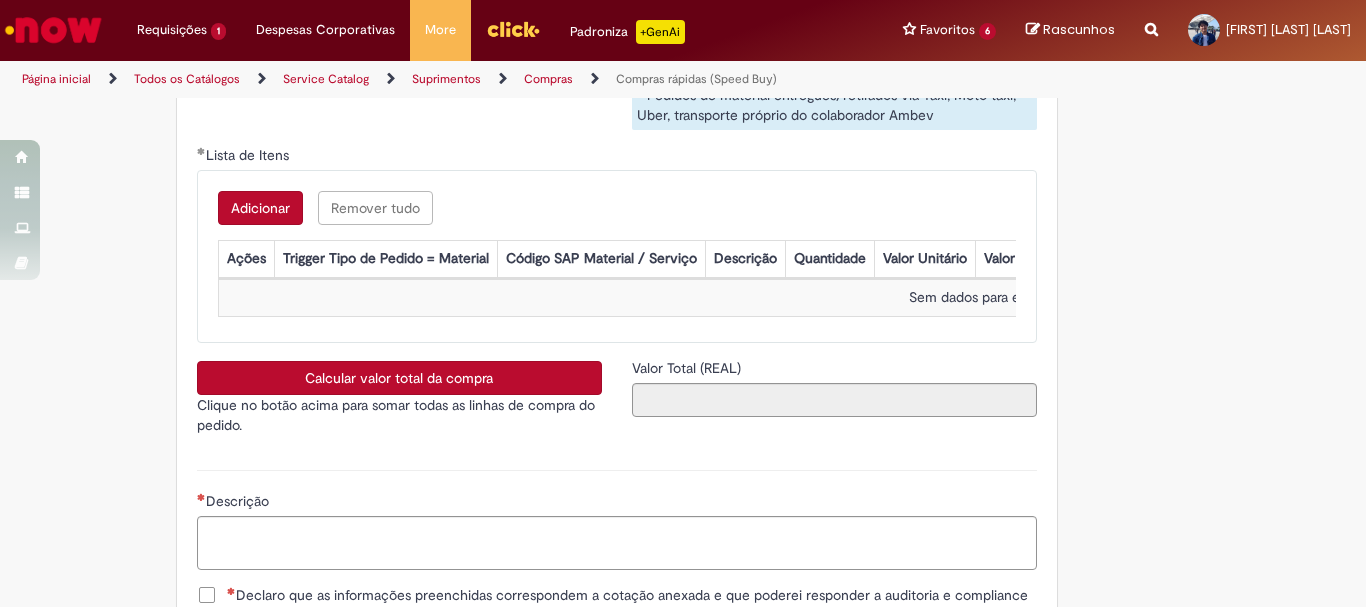 click on "Adicionar" at bounding box center [260, 208] 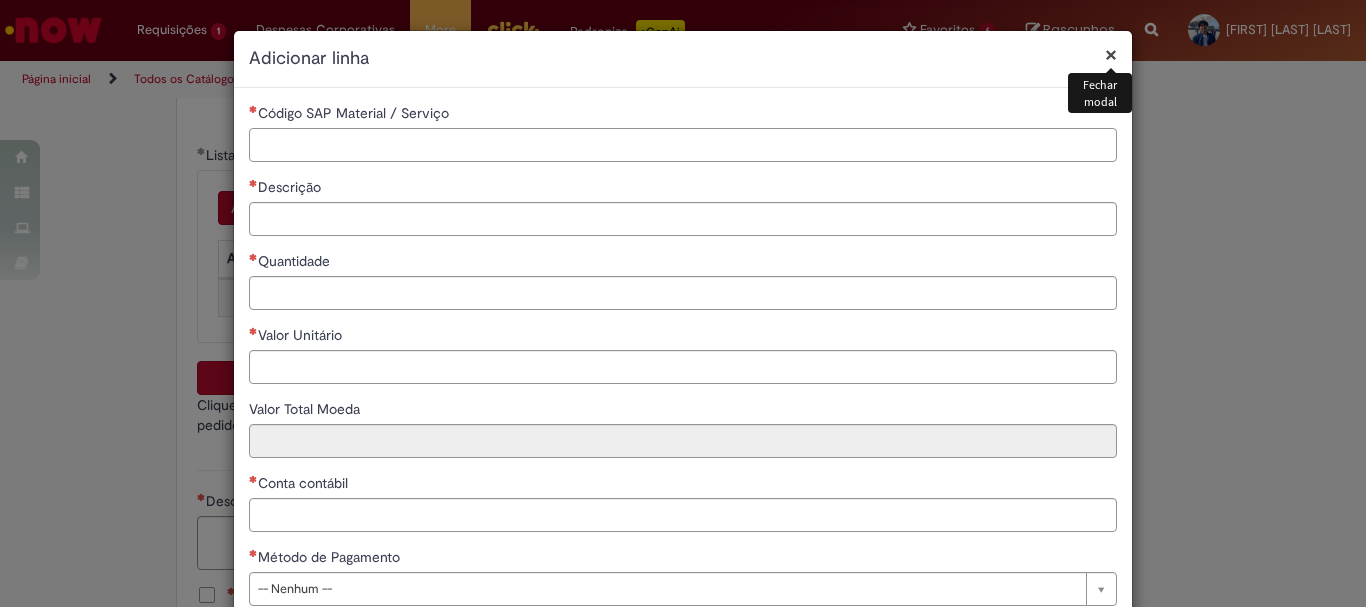 click on "Código SAP Material / Serviço" at bounding box center (683, 145) 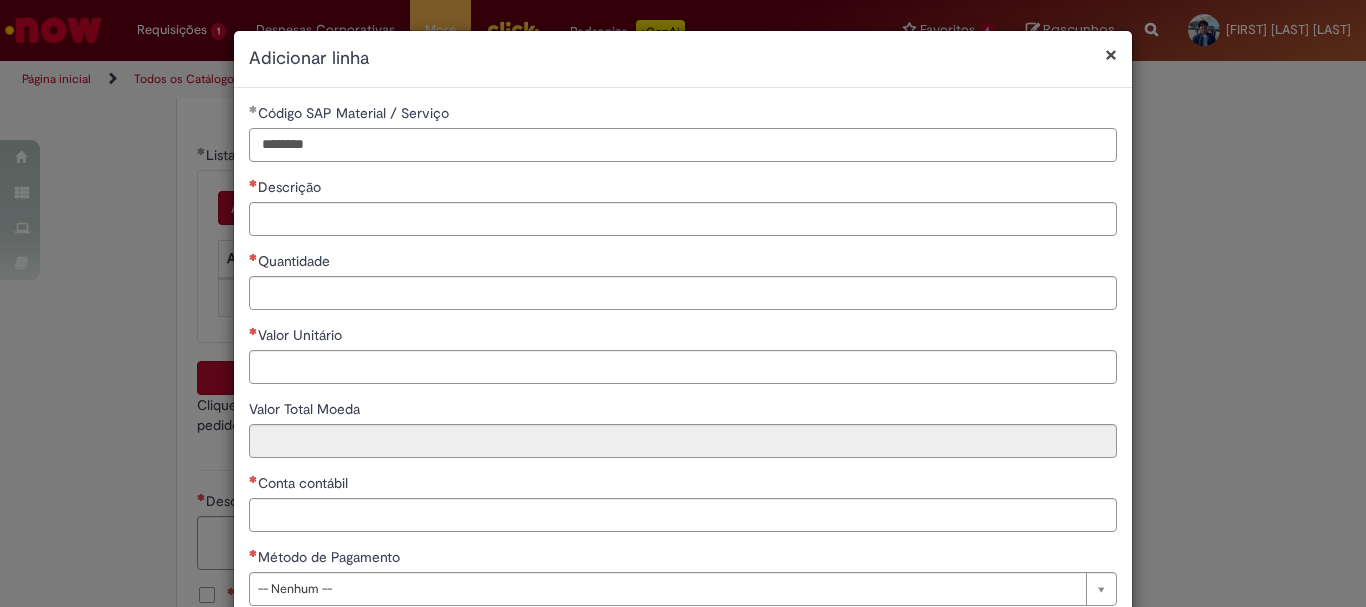 type on "********" 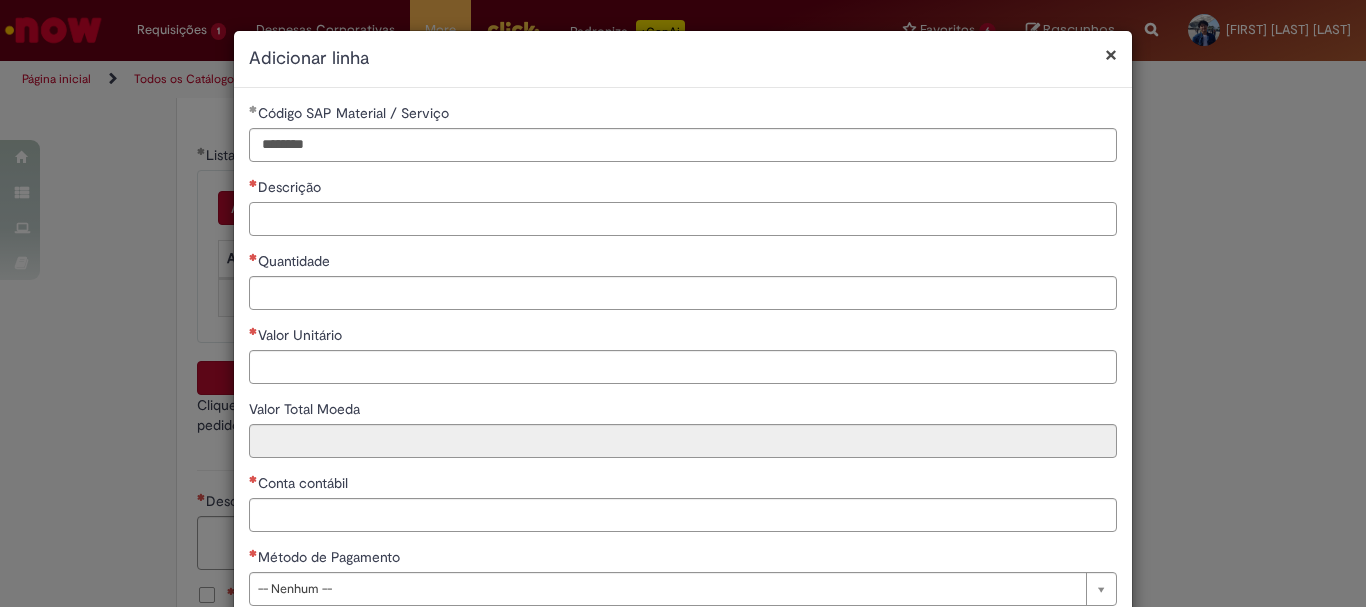 click on "Descrição" at bounding box center [683, 219] 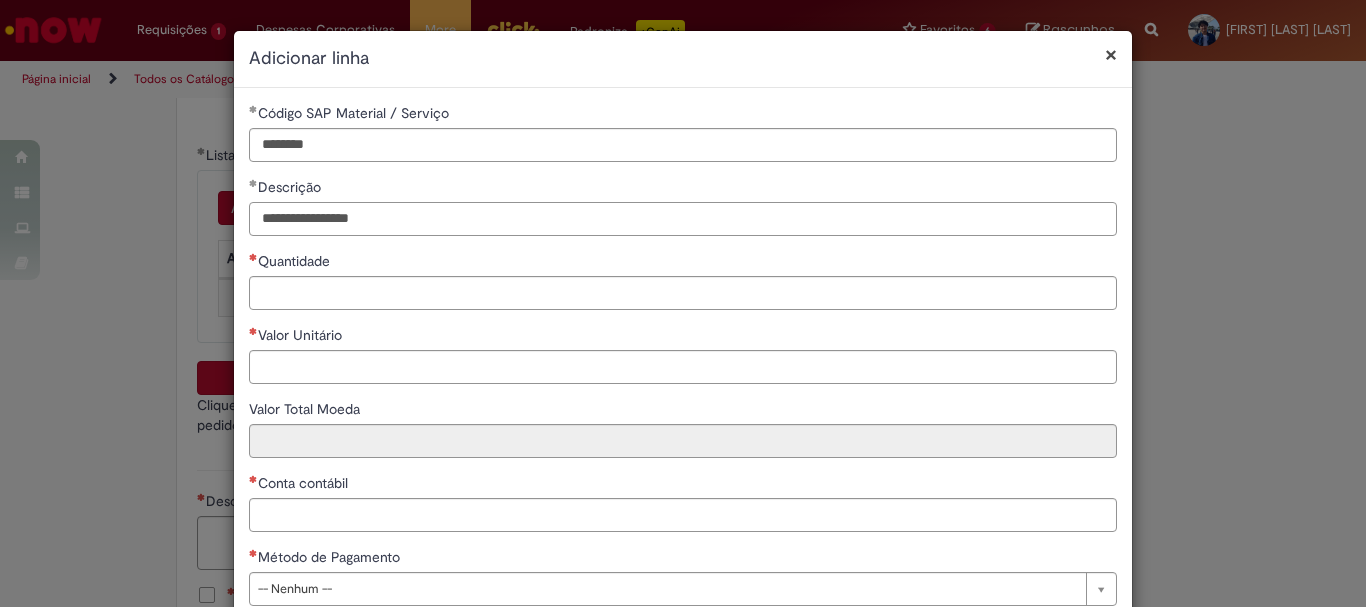 type on "**********" 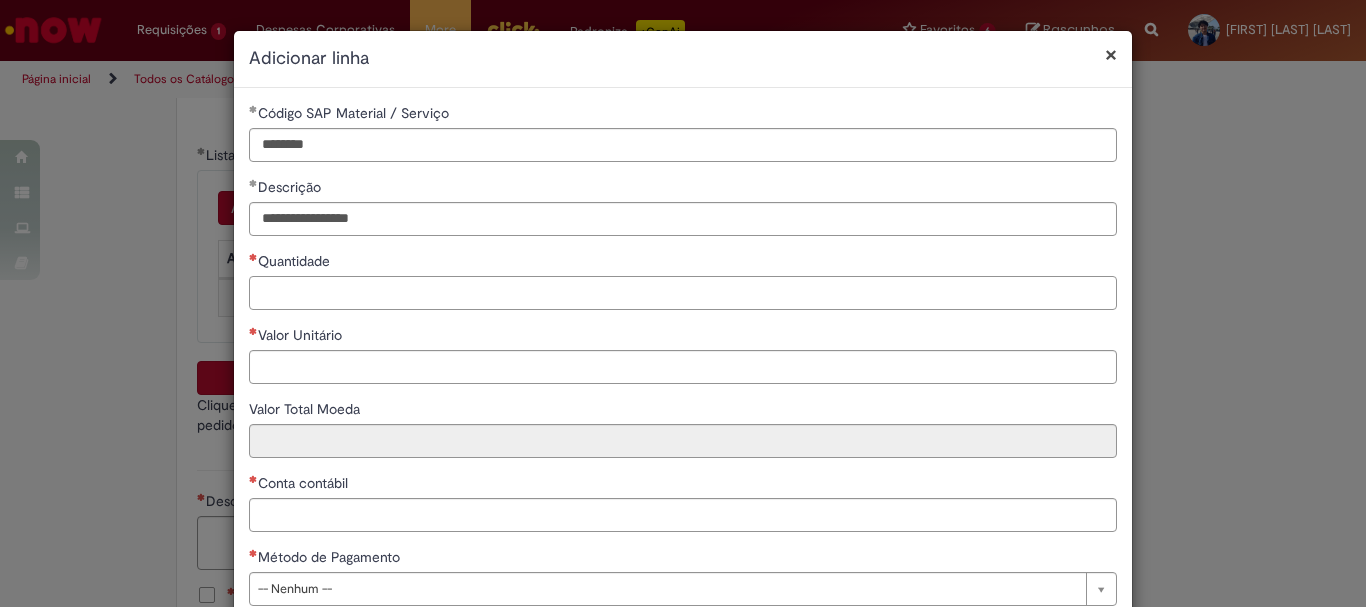click on "Quantidade" at bounding box center (683, 293) 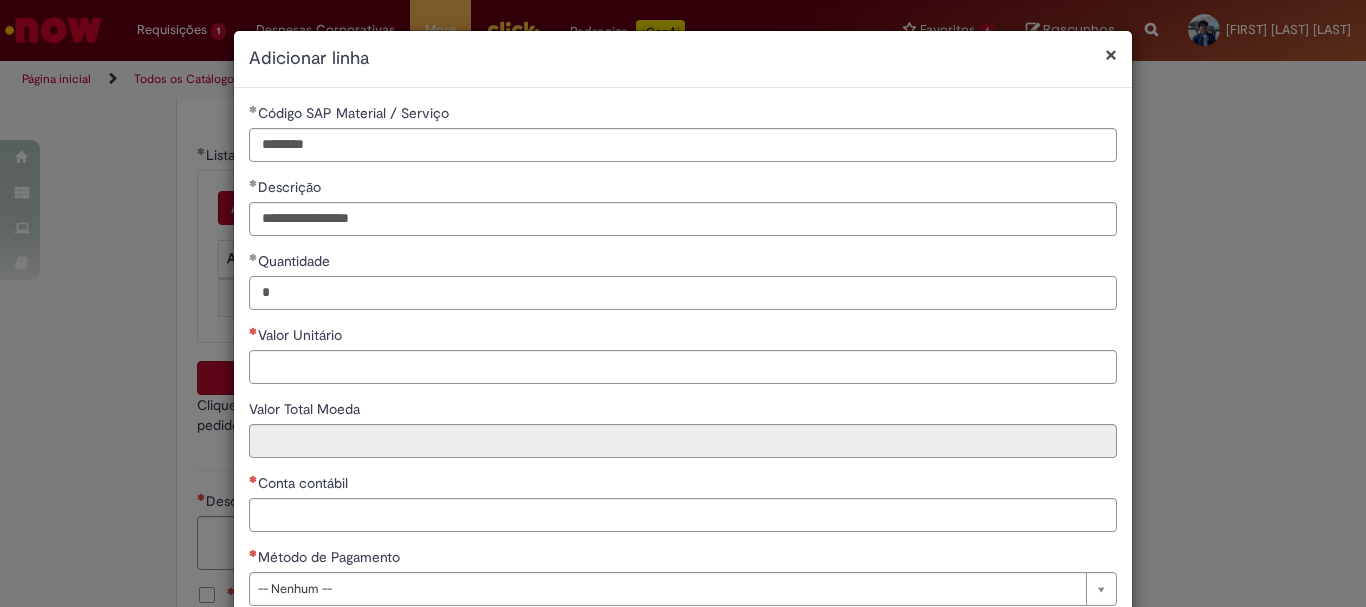 type on "*" 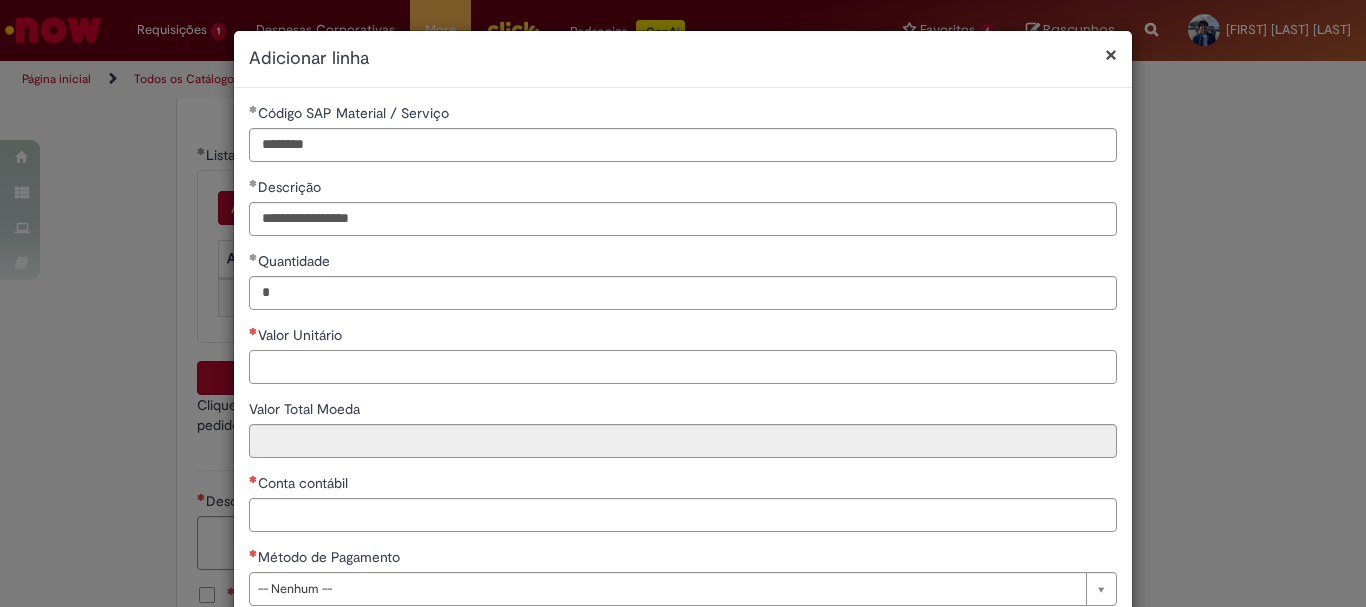 click on "Valor Unitário" at bounding box center (683, 367) 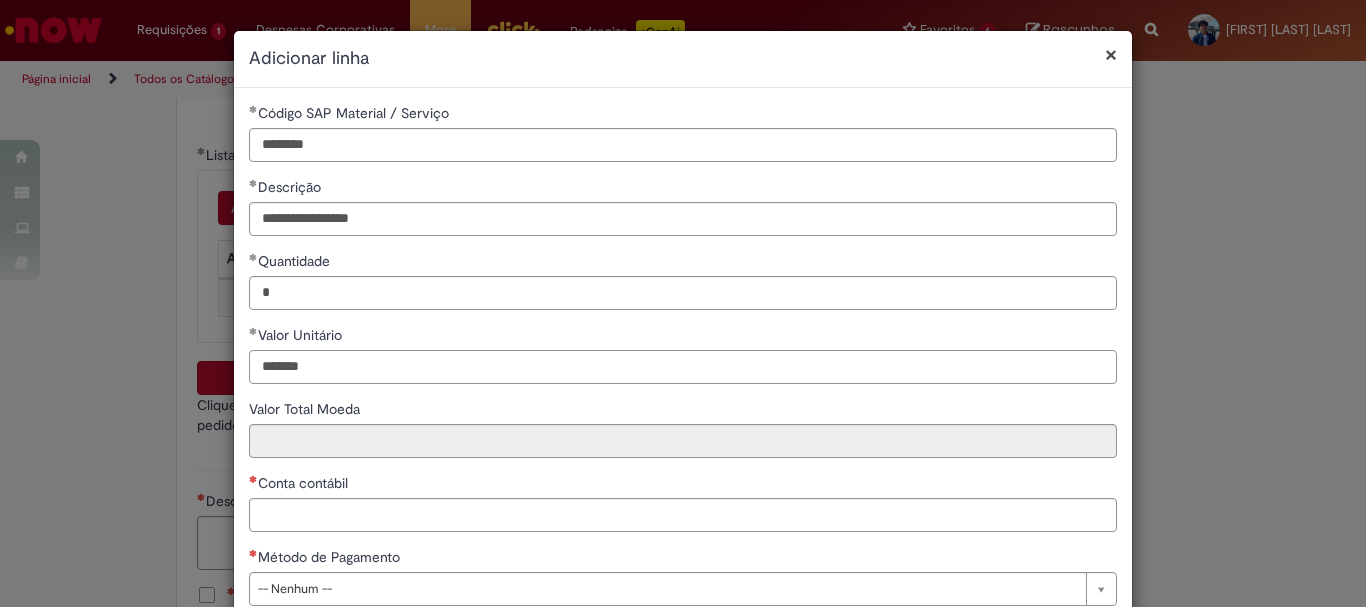 scroll, scrollTop: 125, scrollLeft: 0, axis: vertical 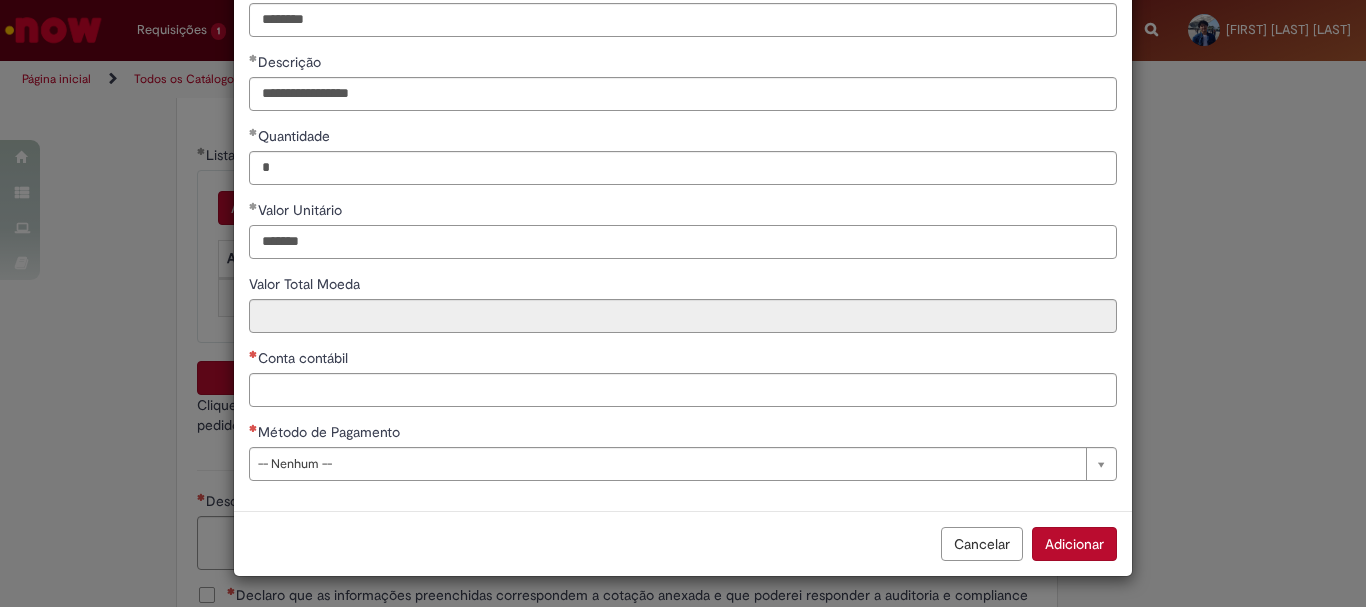 click on "*******" at bounding box center (683, 242) 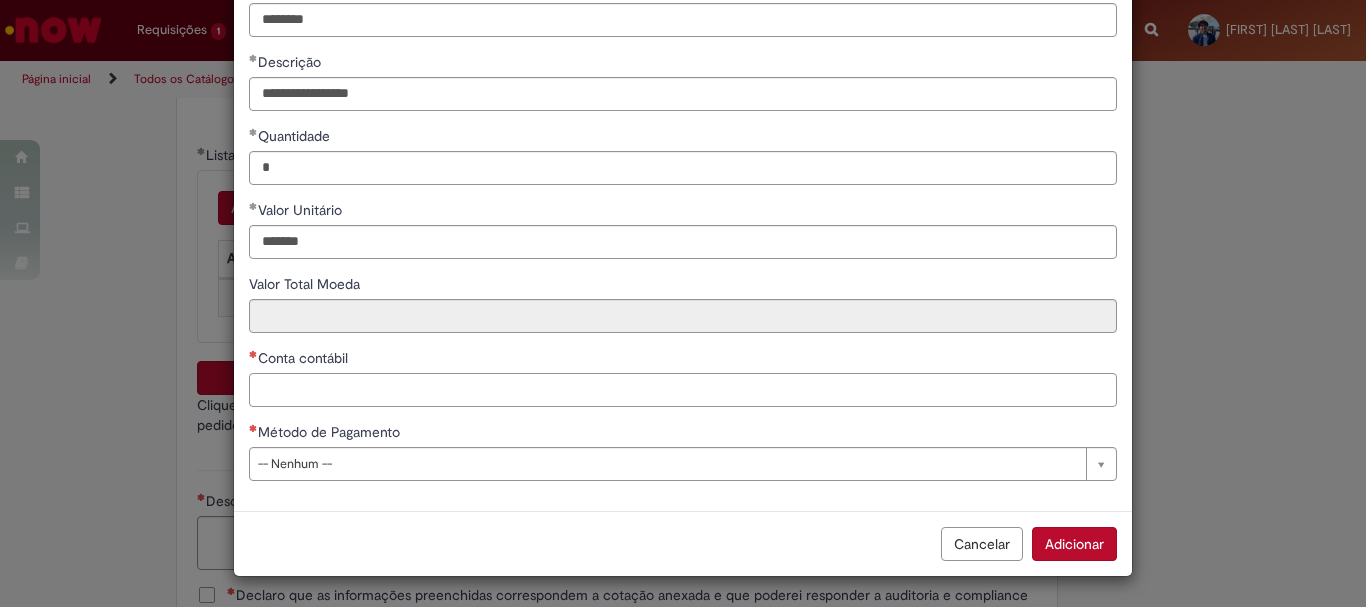 type on "********" 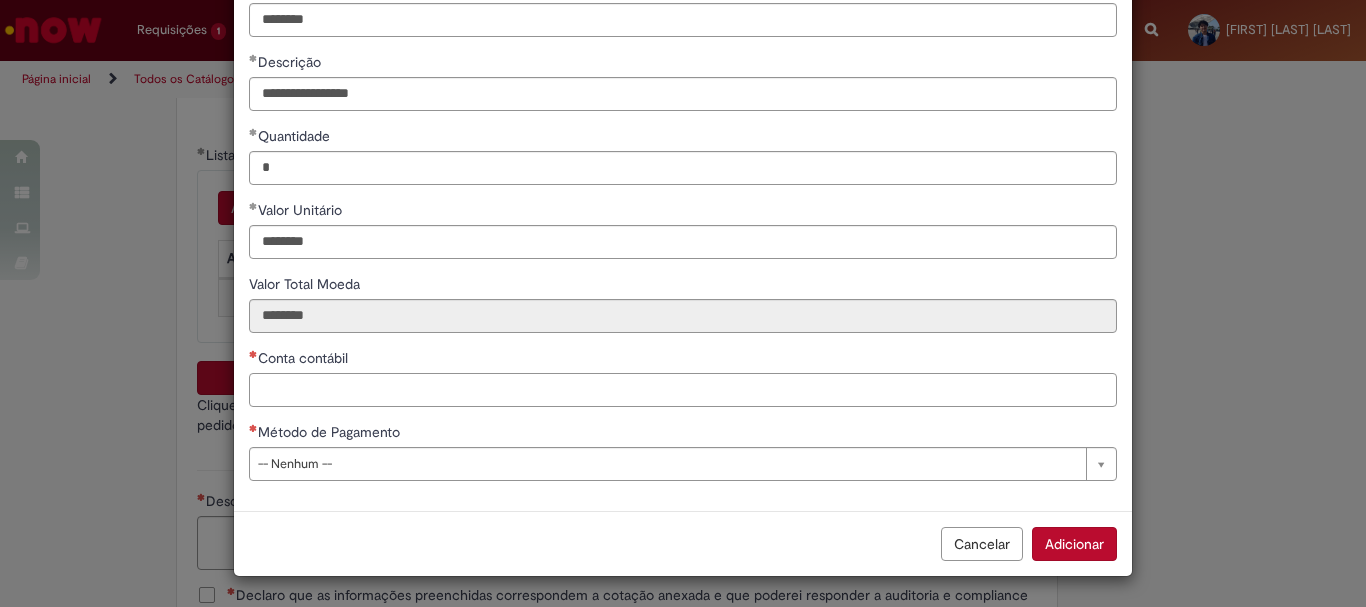 click on "Conta contábil" at bounding box center (683, 390) 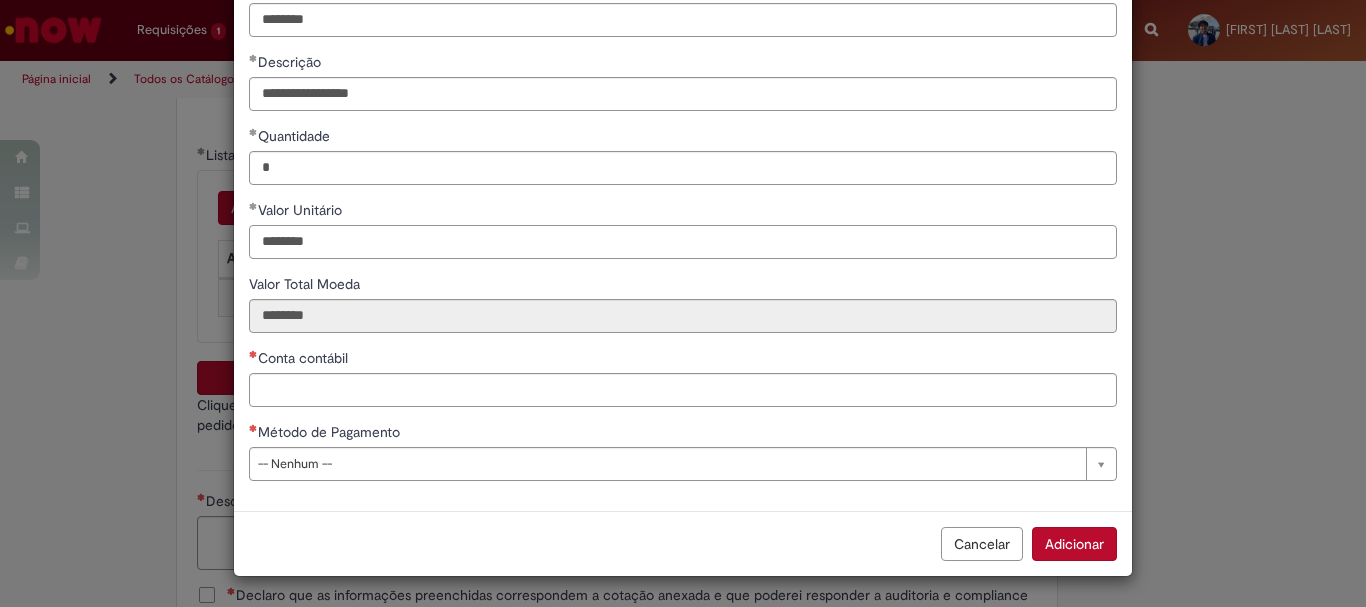click on "********" at bounding box center [683, 242] 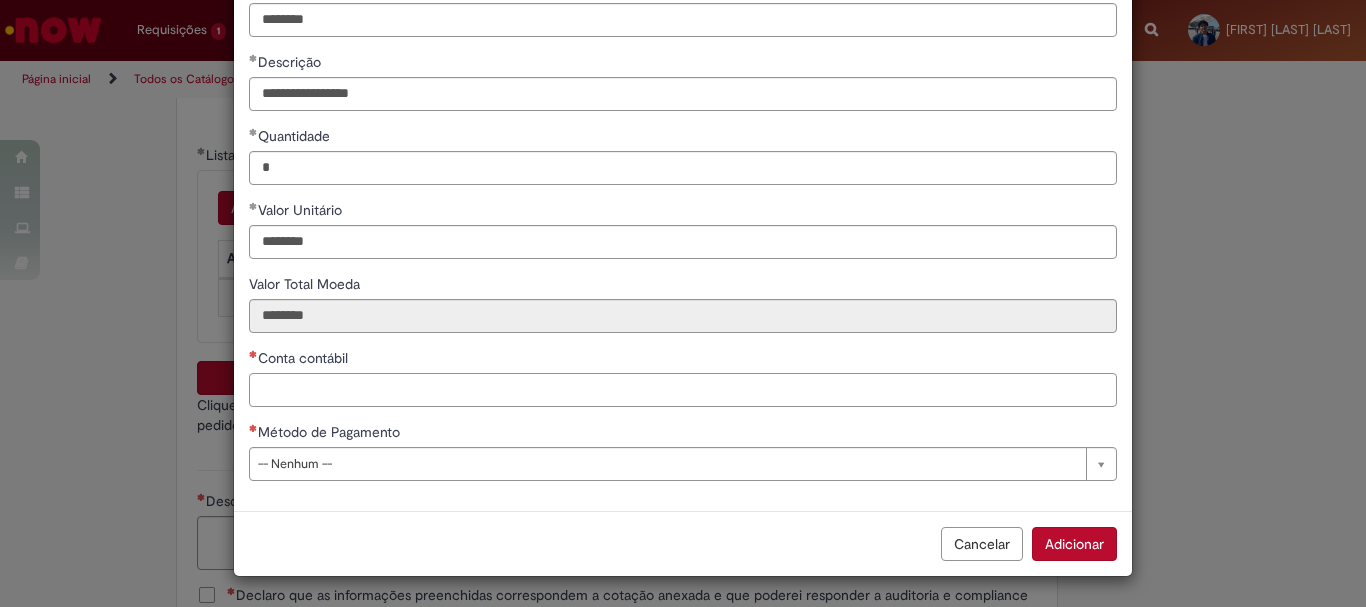 click on "Conta contábil" at bounding box center (683, 390) 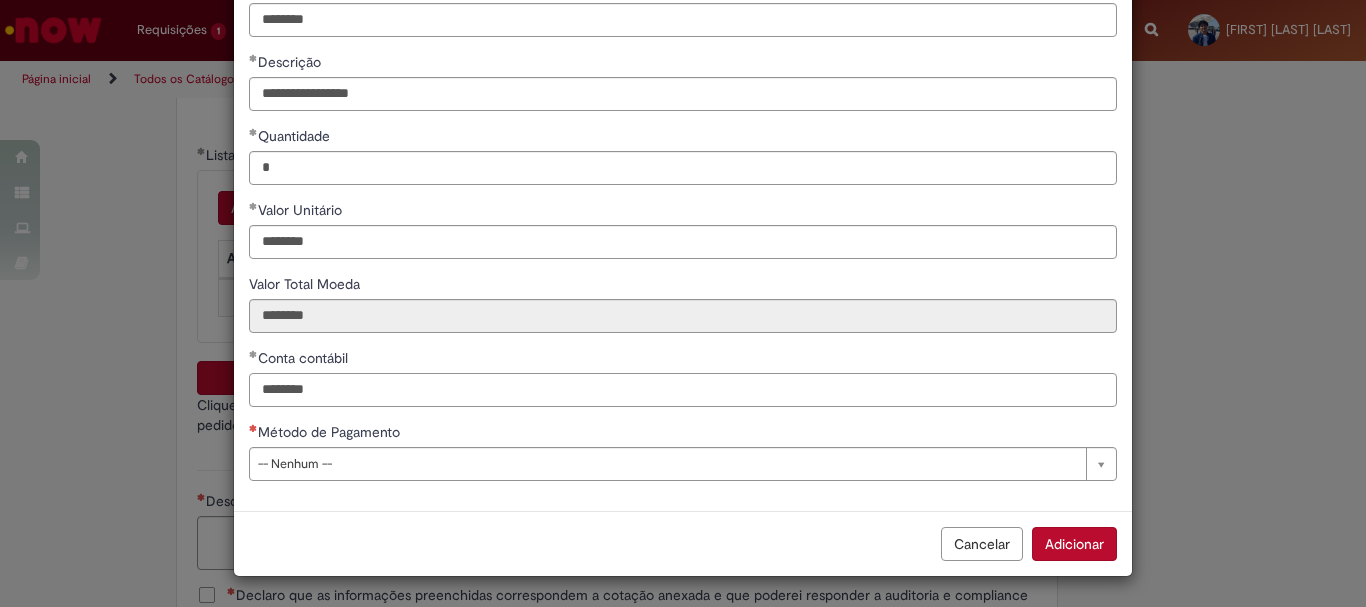 type on "********" 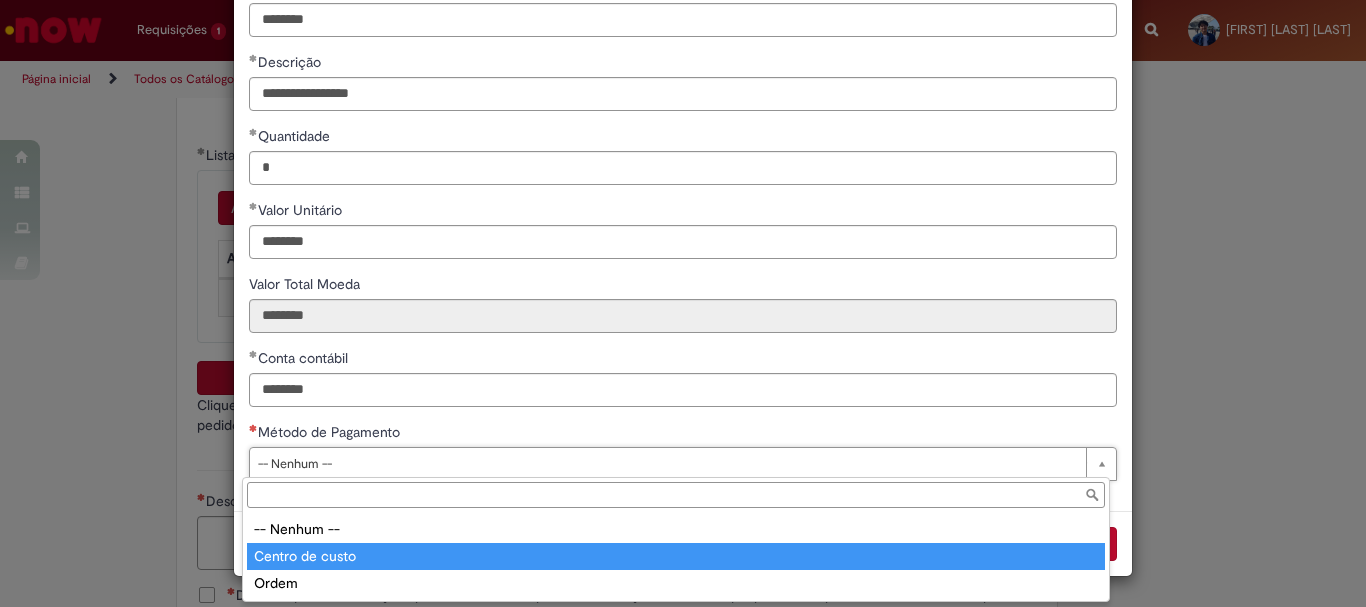 type on "**********" 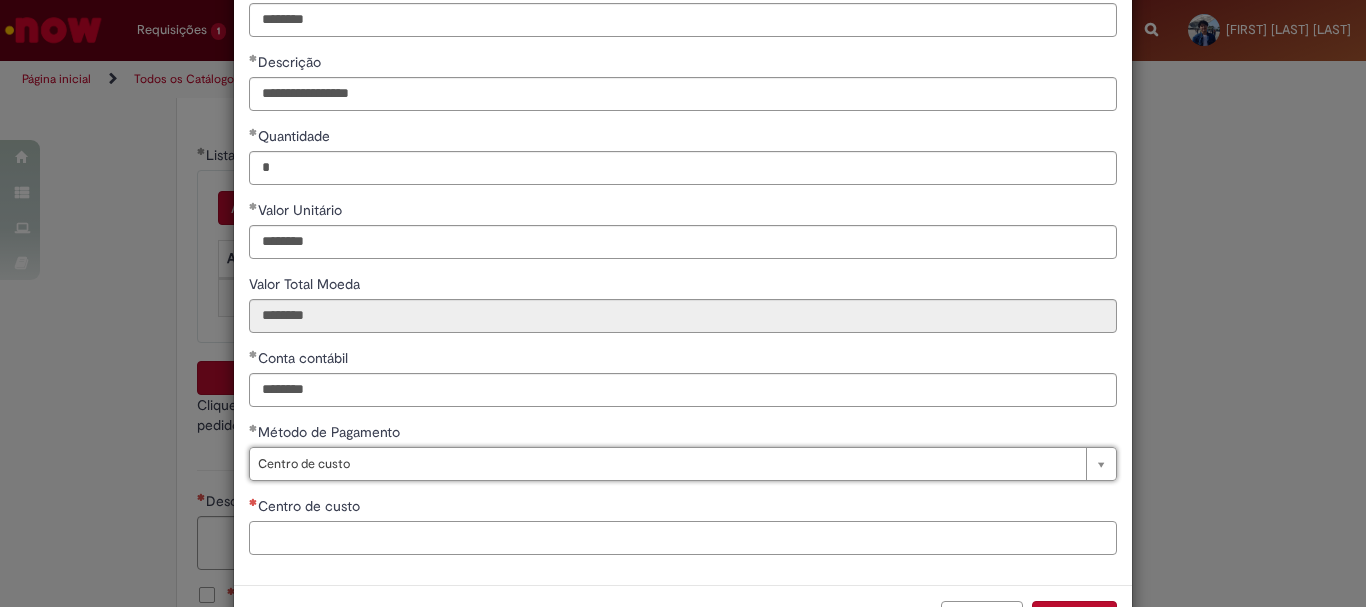 click on "Centro de custo" at bounding box center [683, 538] 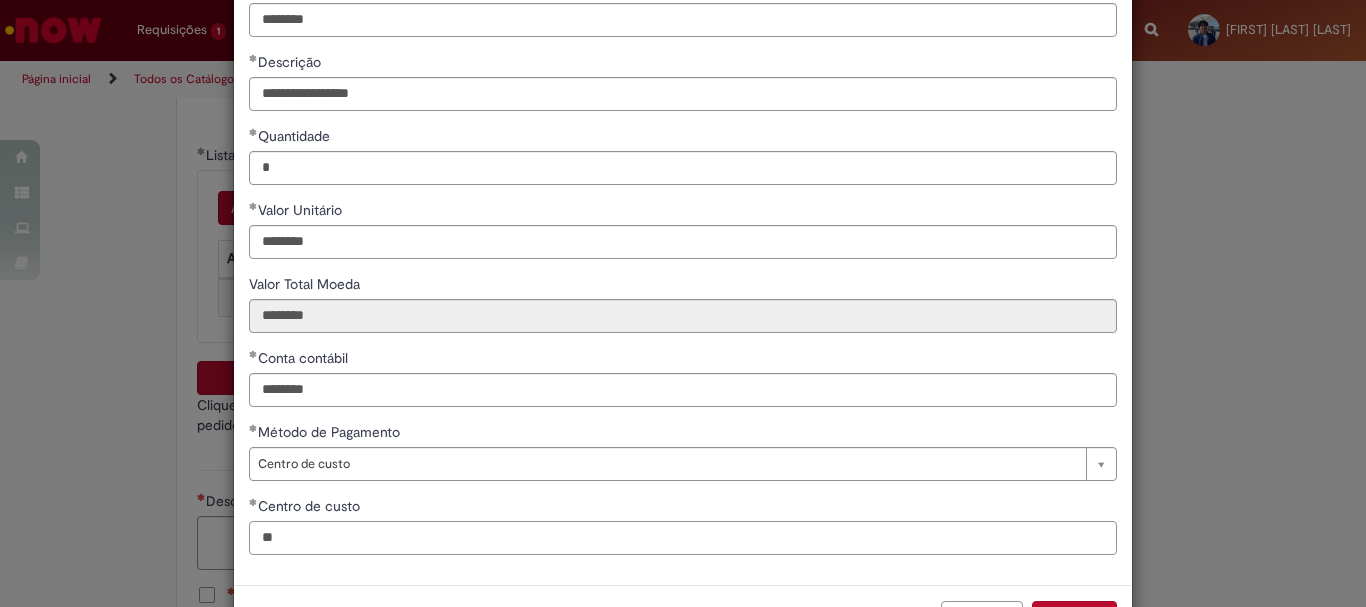 type on "*" 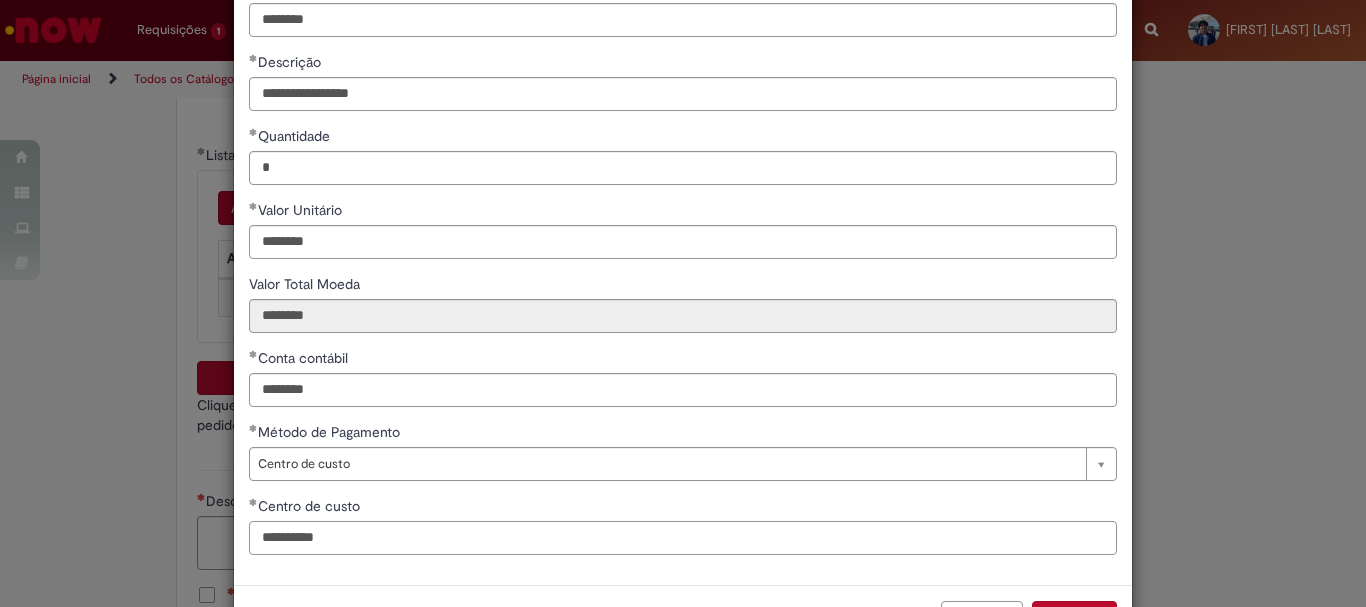 scroll, scrollTop: 199, scrollLeft: 0, axis: vertical 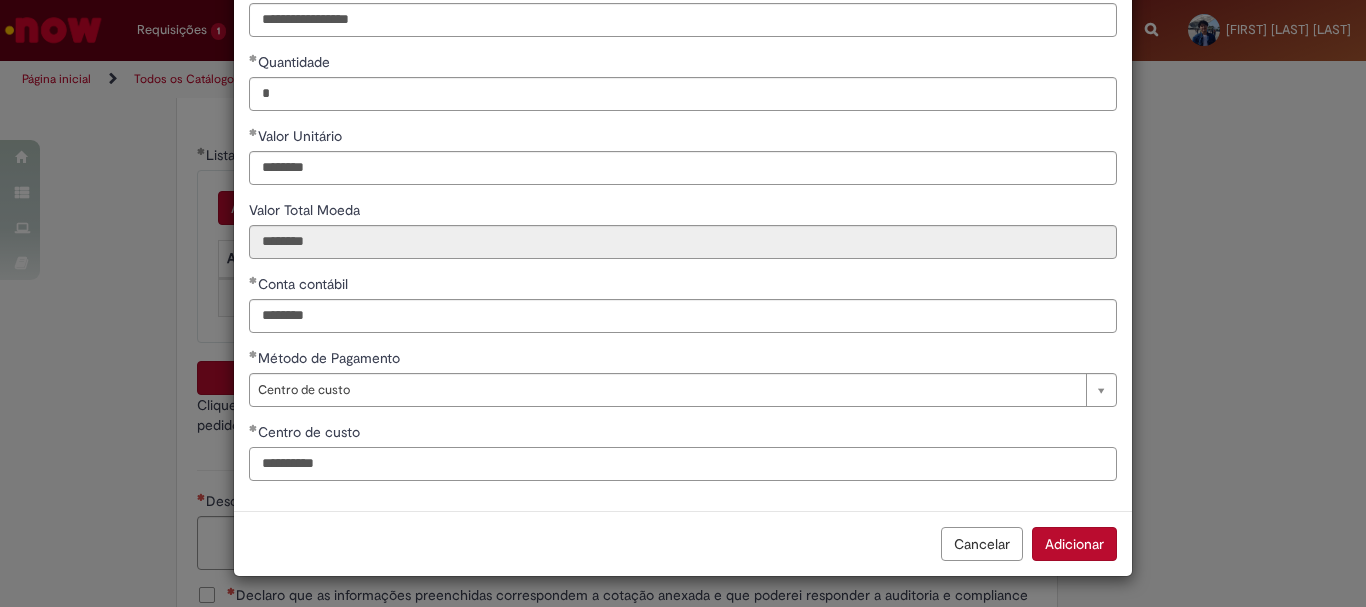 type on "**********" 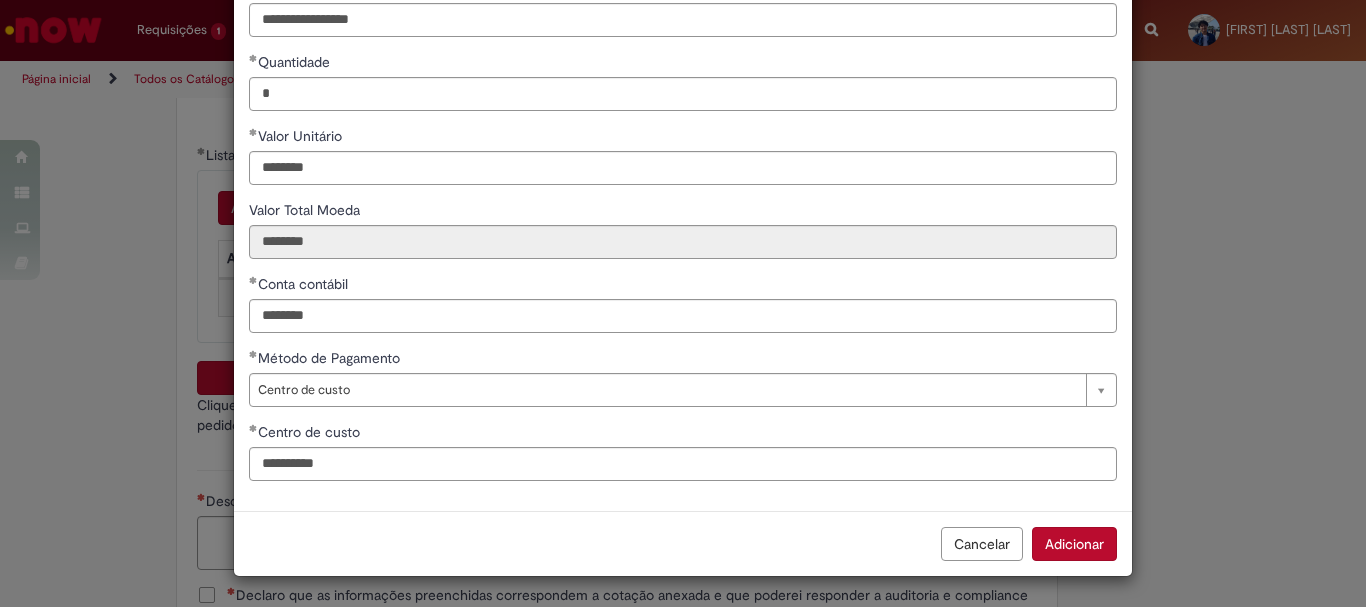 click on "Centro de custo" at bounding box center (683, 434) 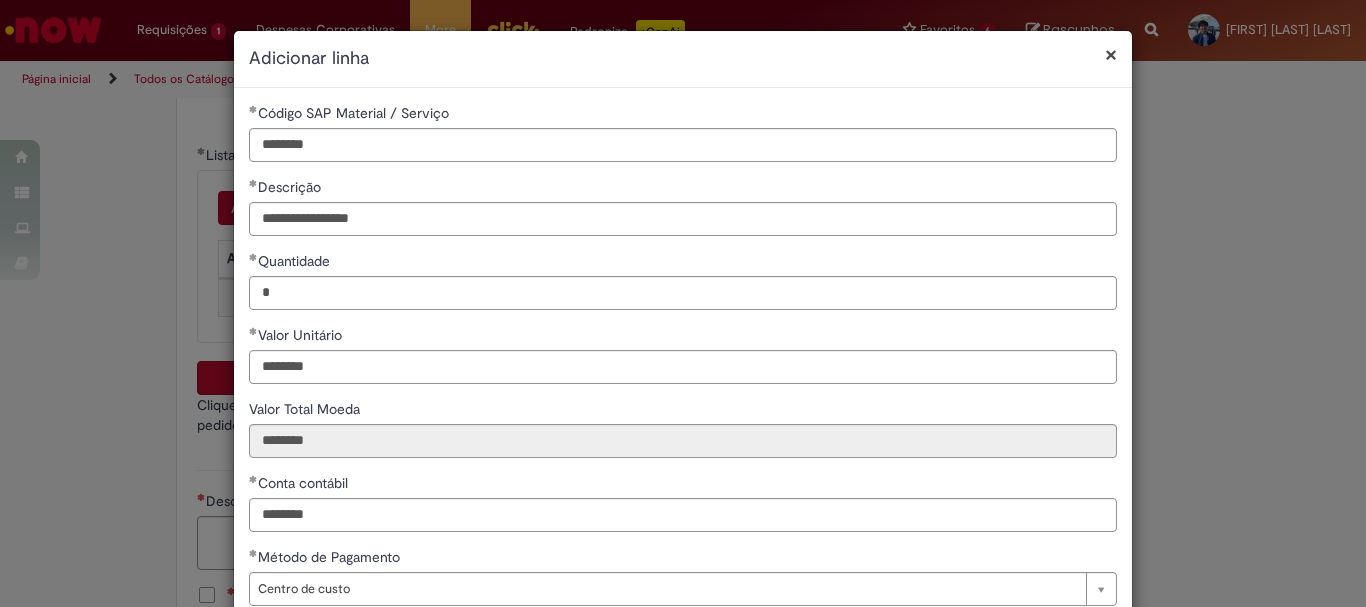 scroll, scrollTop: 201, scrollLeft: 0, axis: vertical 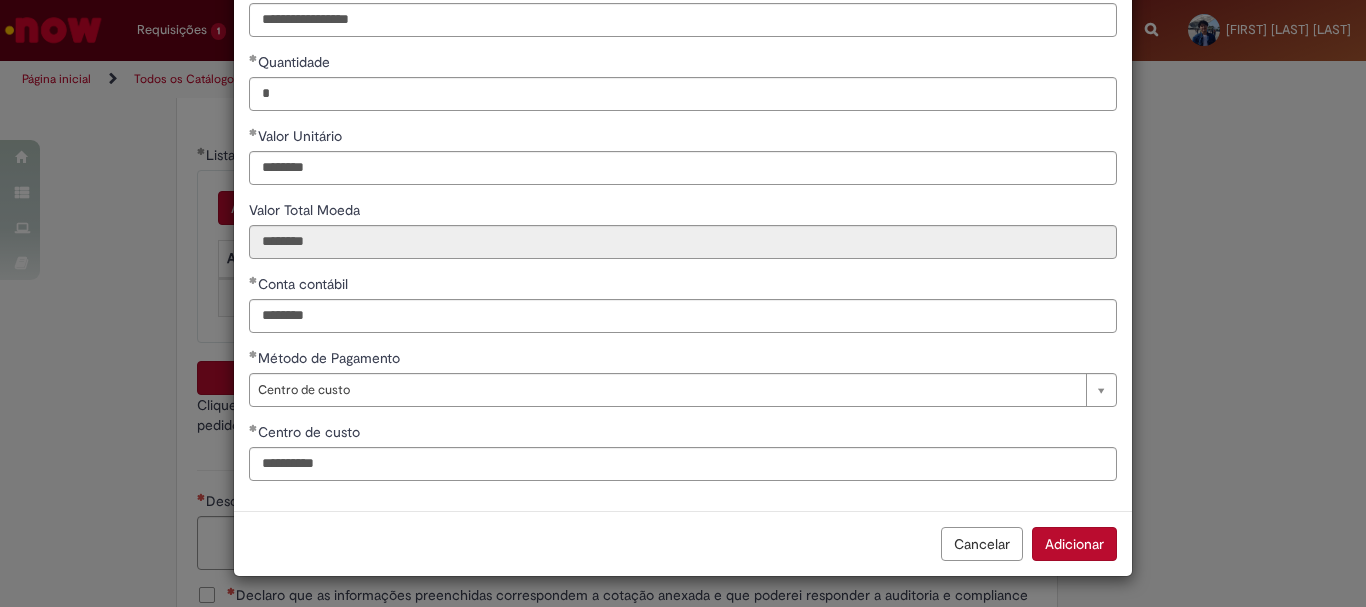 click on "Adicionar" at bounding box center [1074, 544] 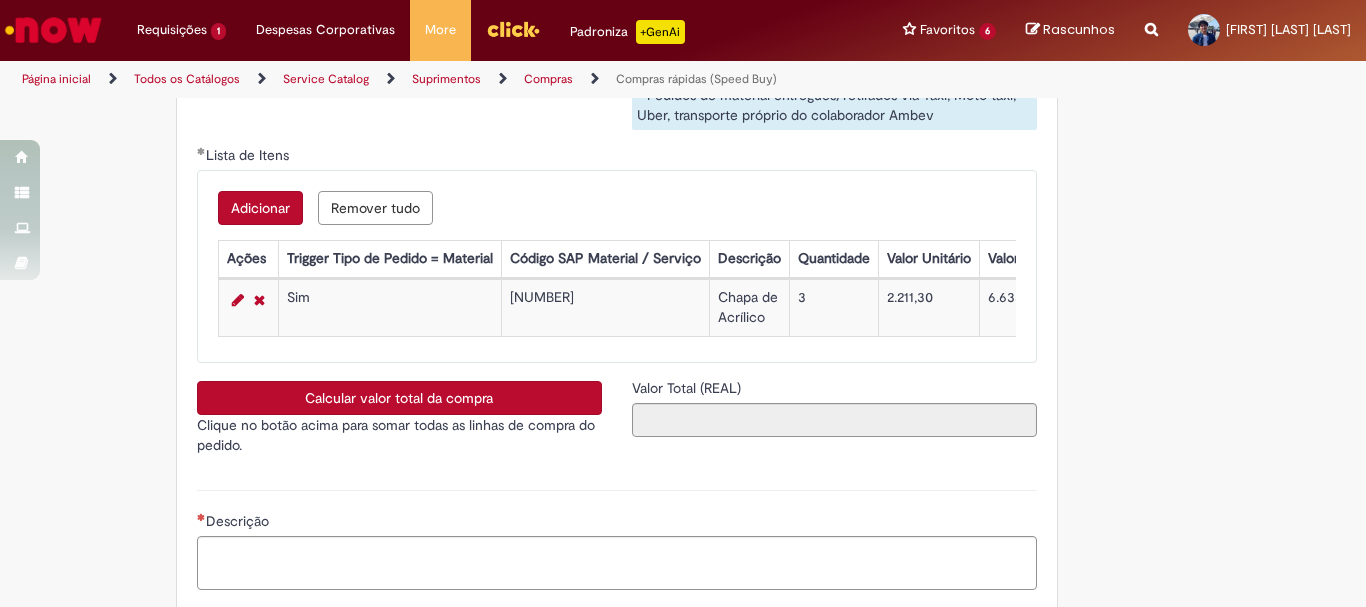 scroll, scrollTop: 199, scrollLeft: 0, axis: vertical 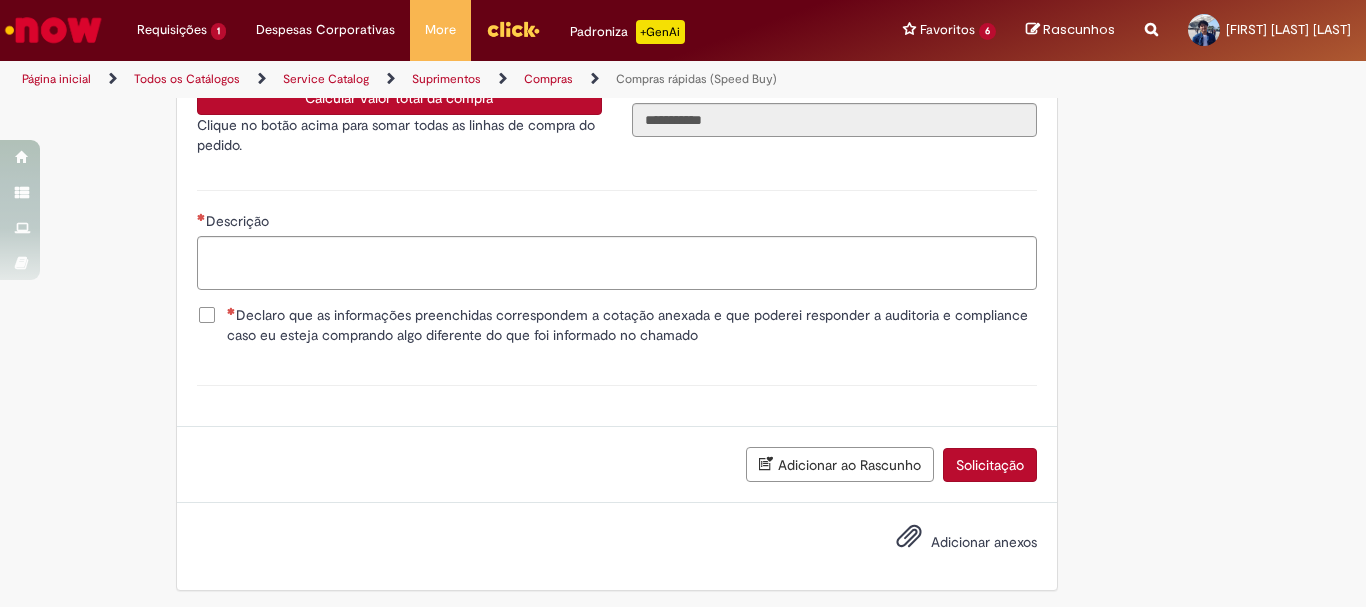 click on "Declaro que as informações preenchidas correspondem a cotação anexada e que poderei responder a auditoria e compliance caso eu esteja comprando algo diferente do que foi informado no chamado" at bounding box center [617, 327] 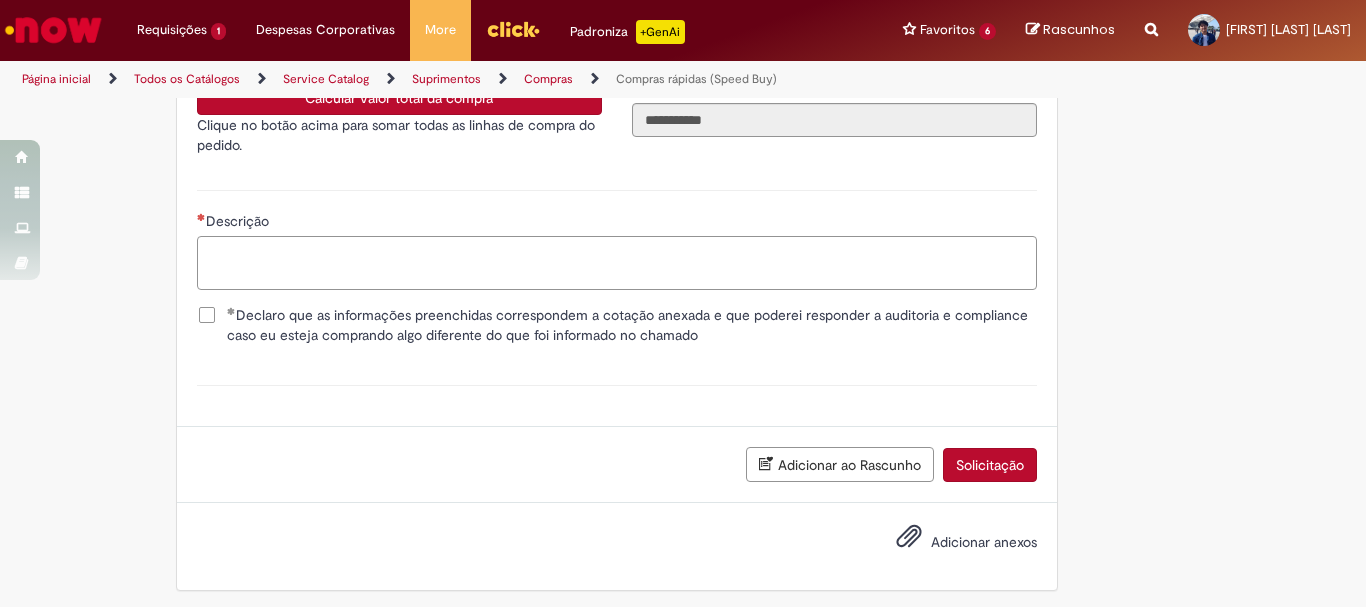 click on "Descrição" at bounding box center [617, 263] 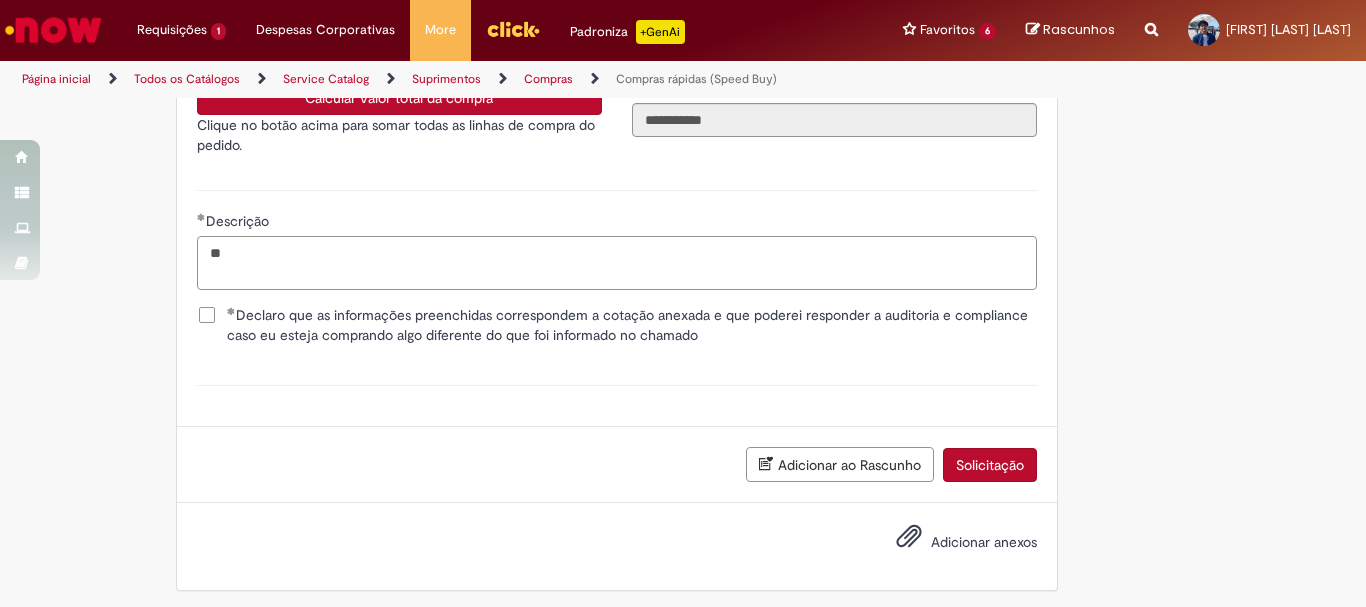 type on "*" 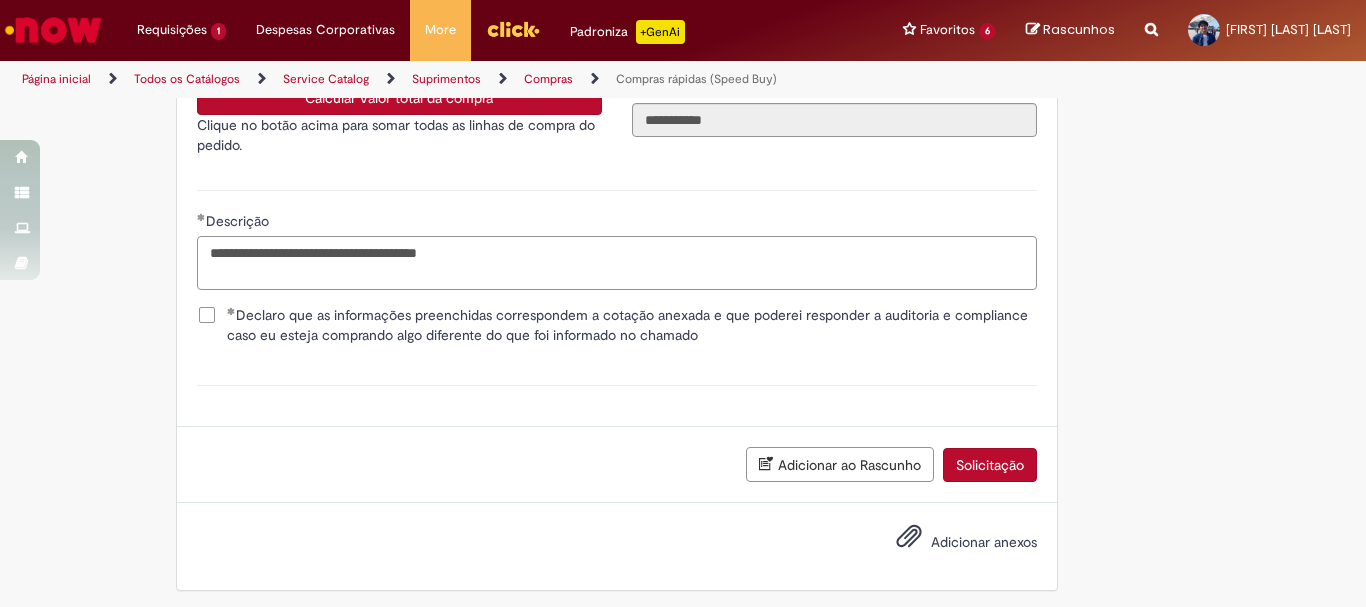 type on "**********" 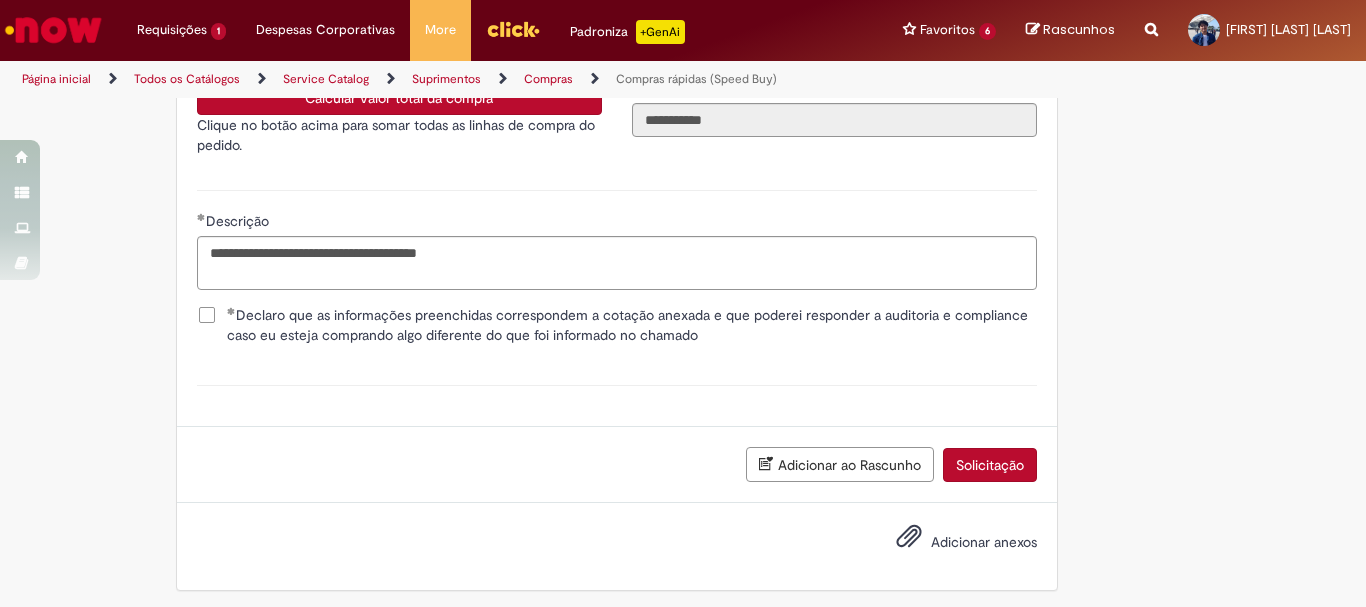 click on "Anexo(s)" at bounding box center [617, 385] 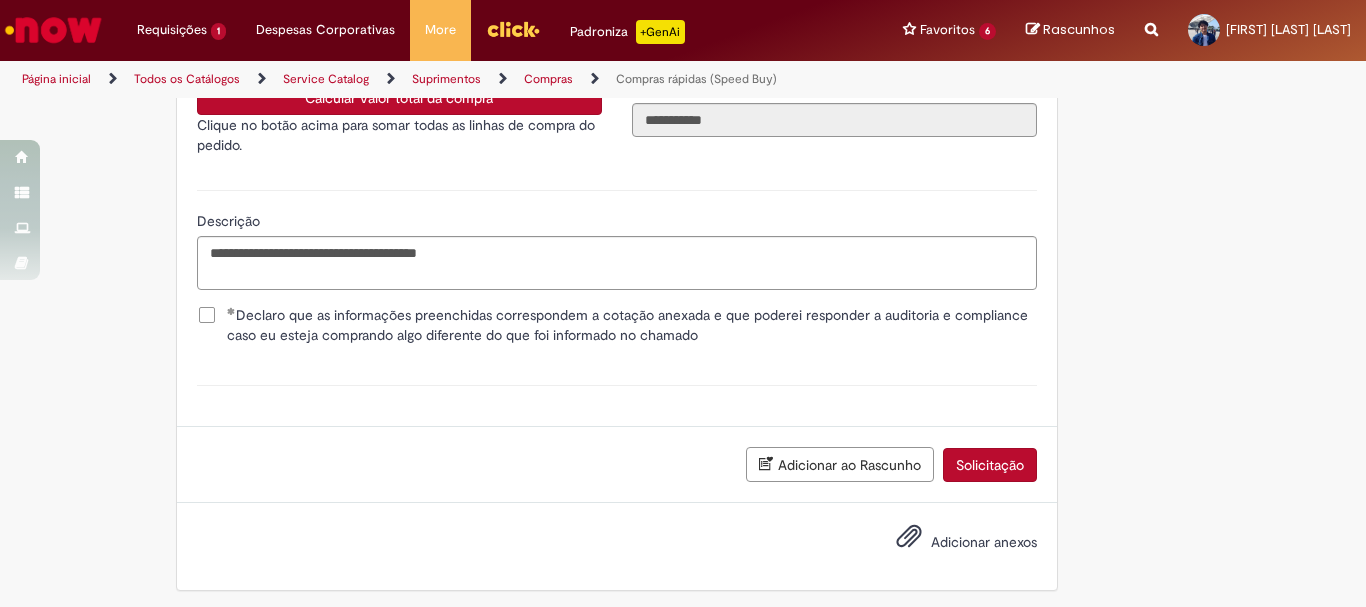 scroll, scrollTop: 3621, scrollLeft: 0, axis: vertical 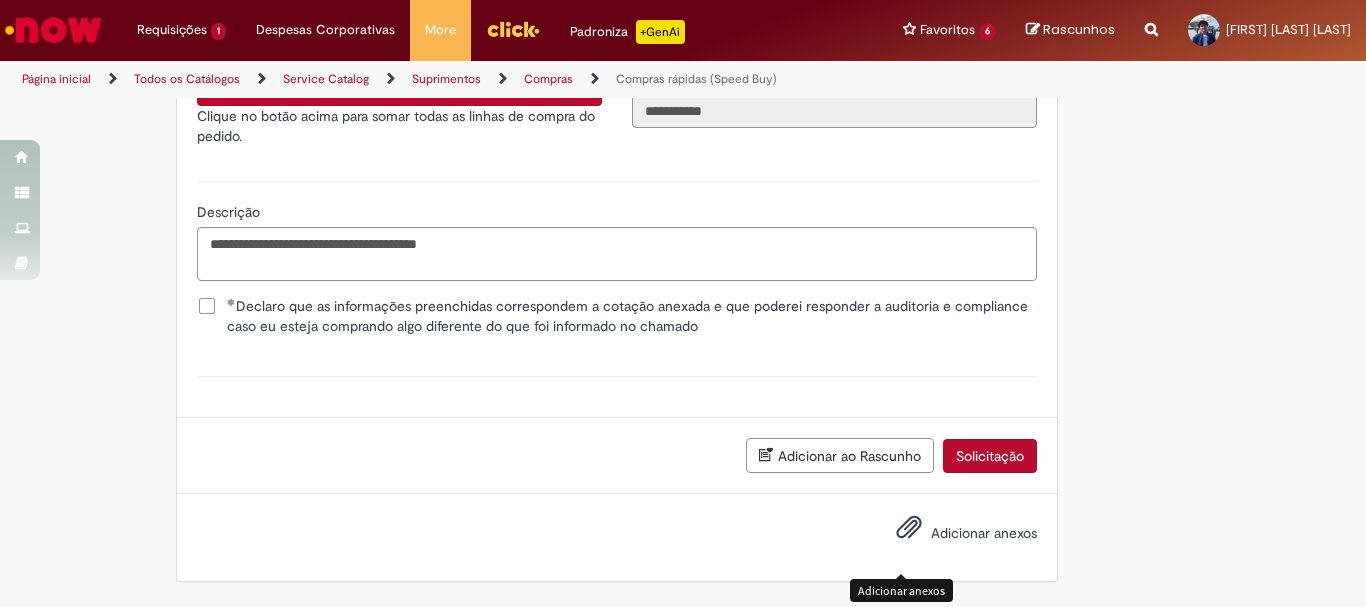 click on "Adicionar anexos" at bounding box center [909, 532] 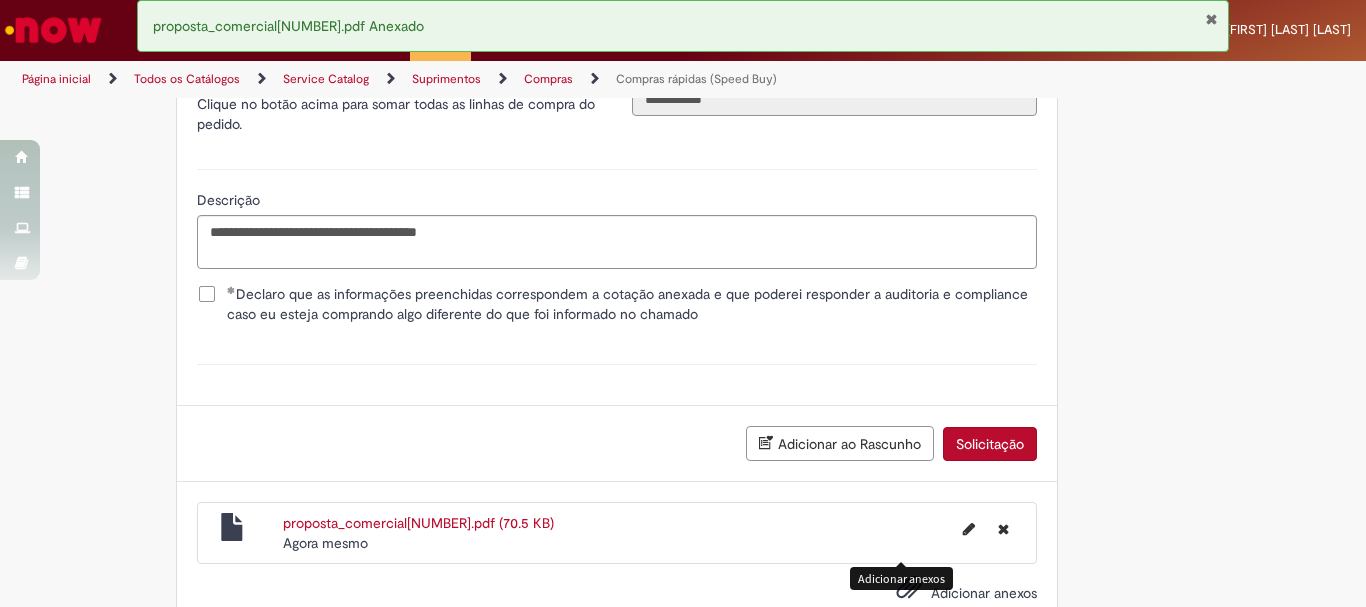 click on "proposta_comercial[NUMBER].pdf (70.5 KB)" at bounding box center [418, 523] 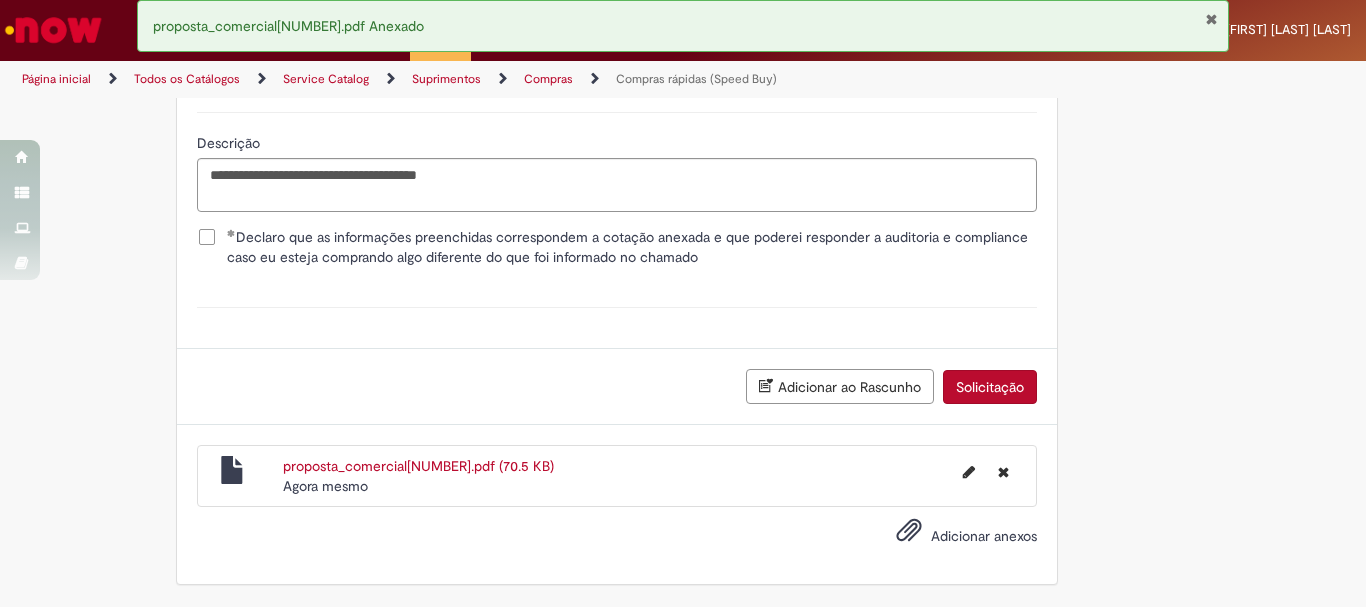 scroll, scrollTop: 3293, scrollLeft: 0, axis: vertical 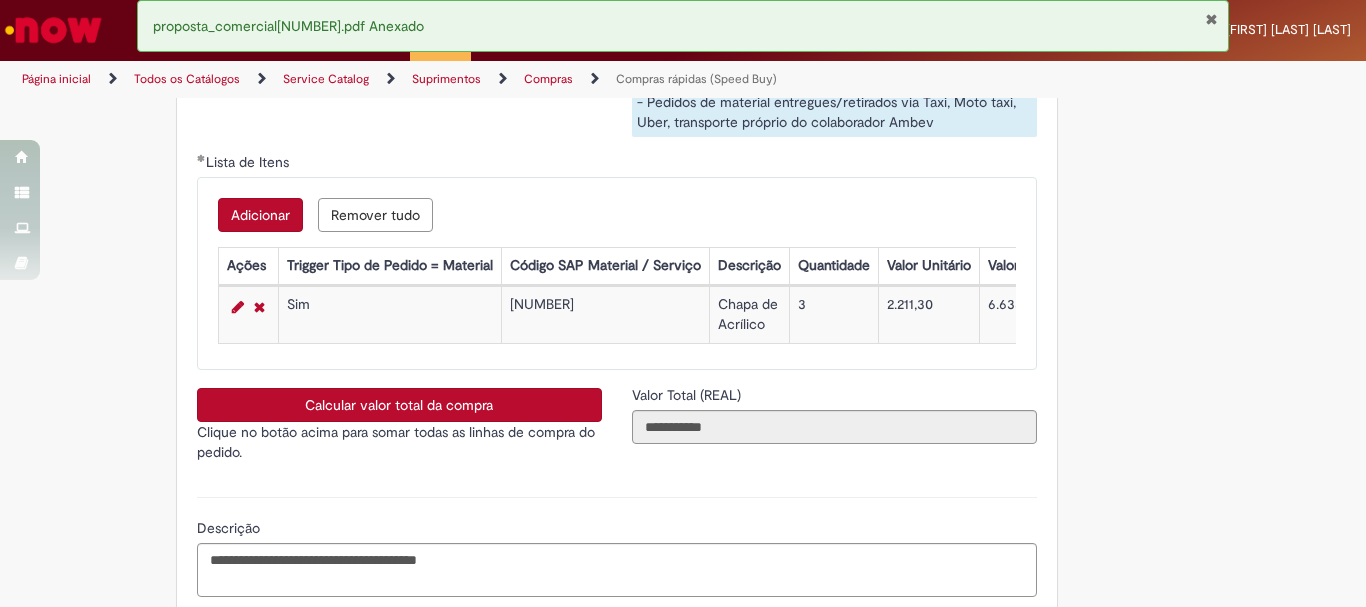 click on "Adicionar" at bounding box center (260, 215) 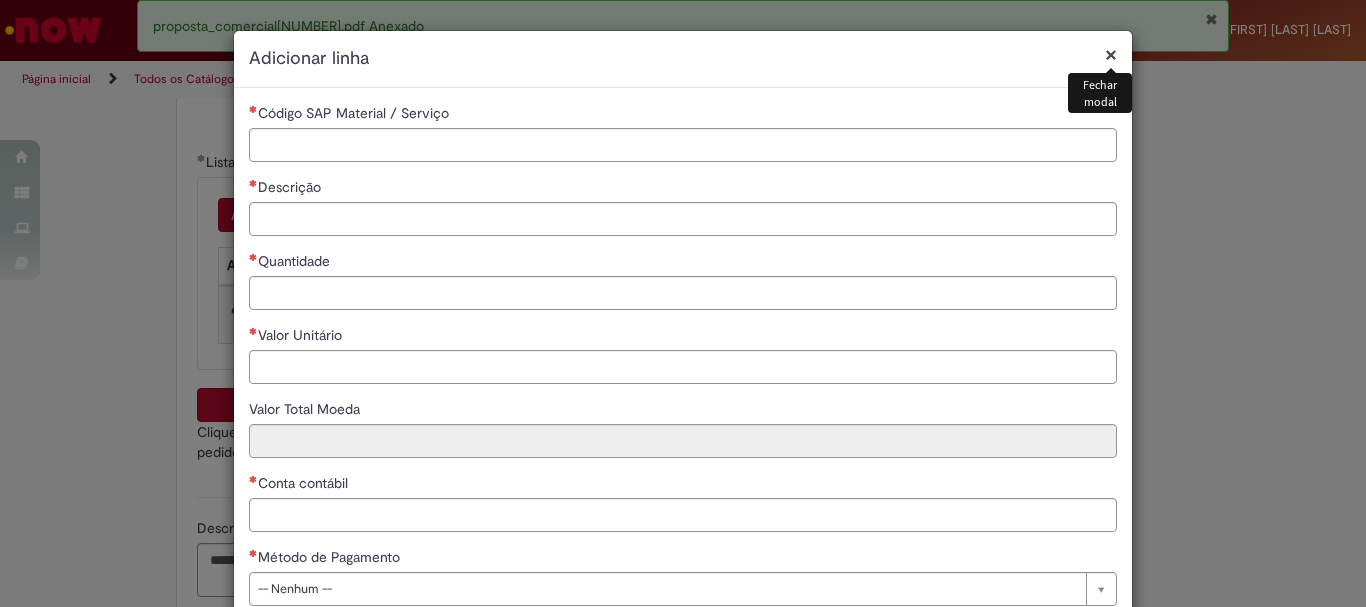 click on "×" at bounding box center (1111, 54) 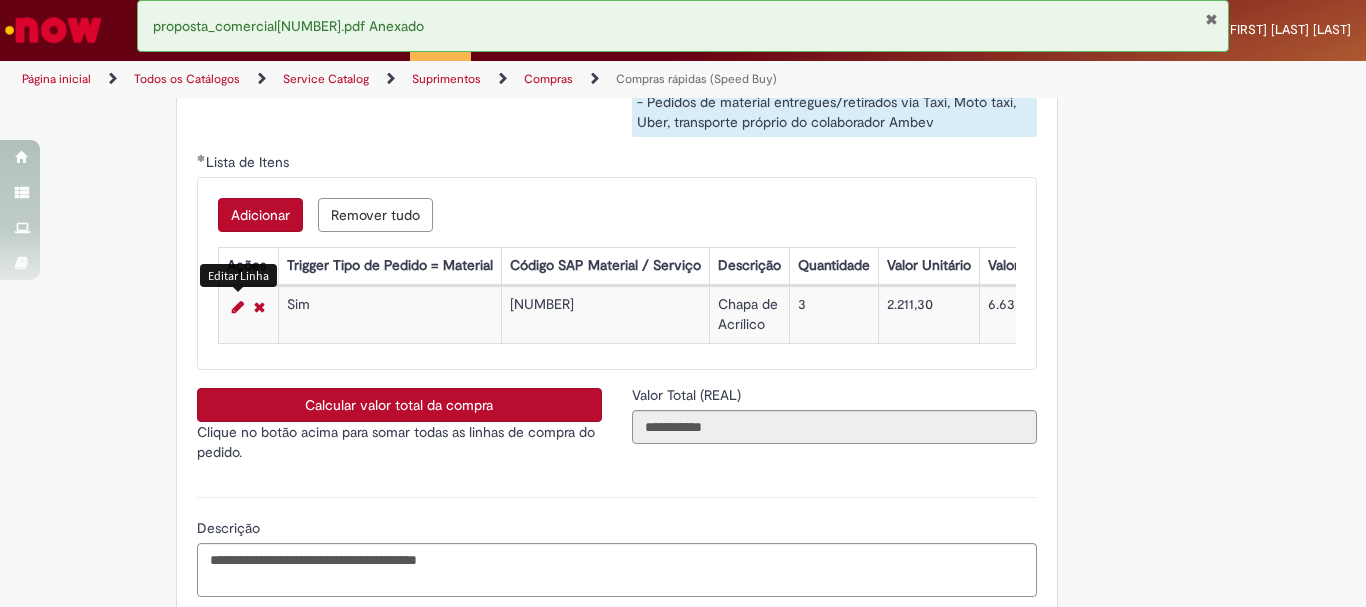 click at bounding box center [238, 307] 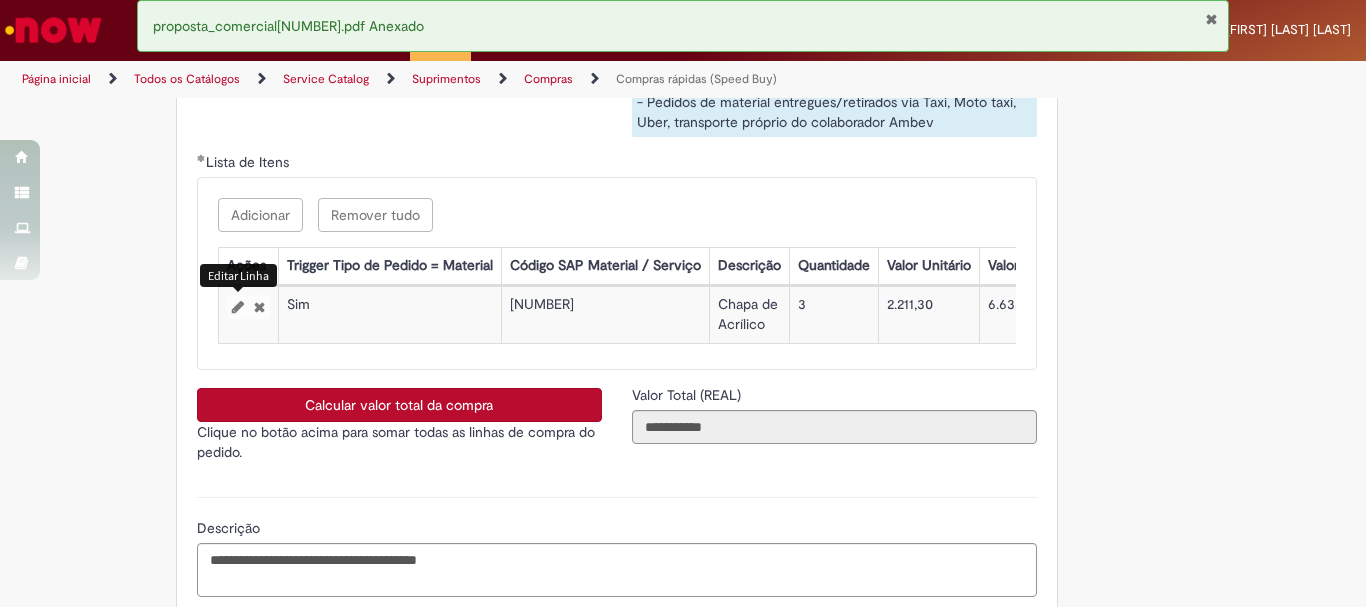 select on "**********" 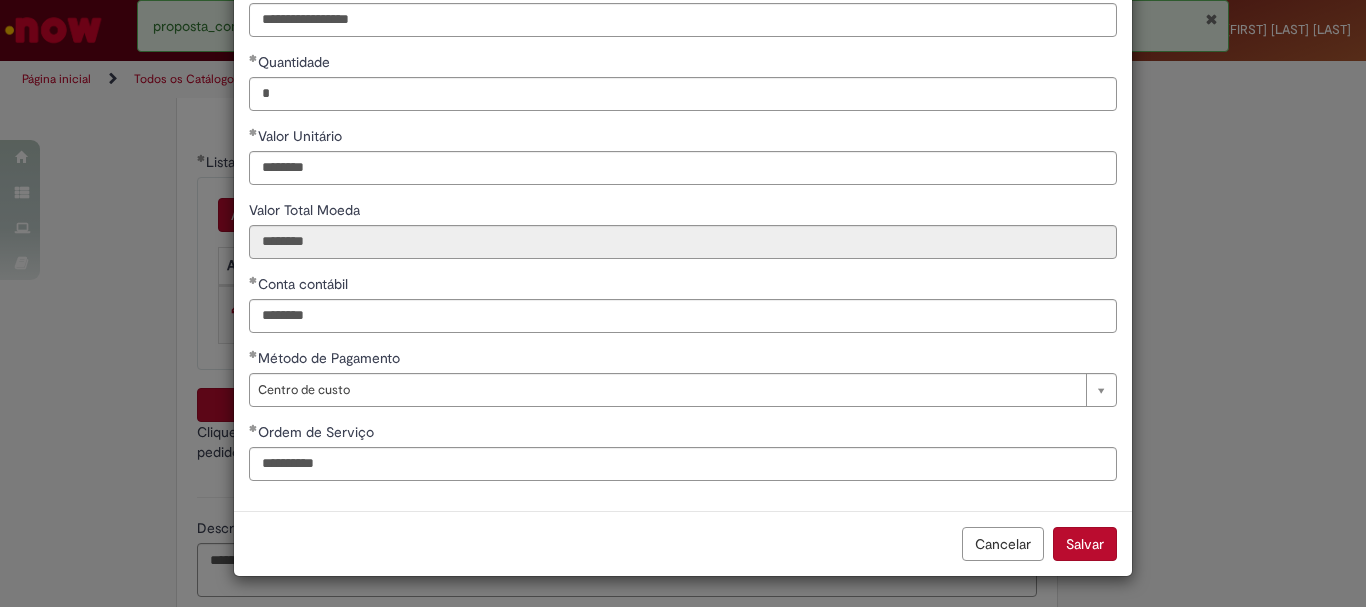scroll, scrollTop: 0, scrollLeft: 0, axis: both 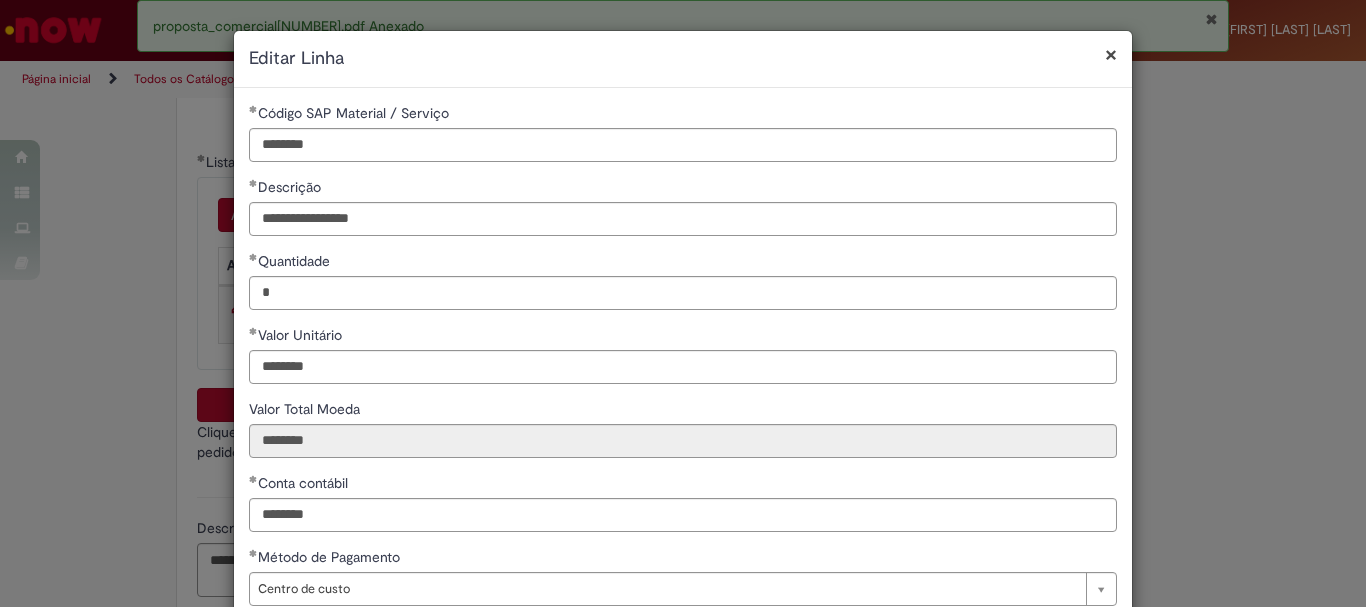 click on "×" at bounding box center (1111, 54) 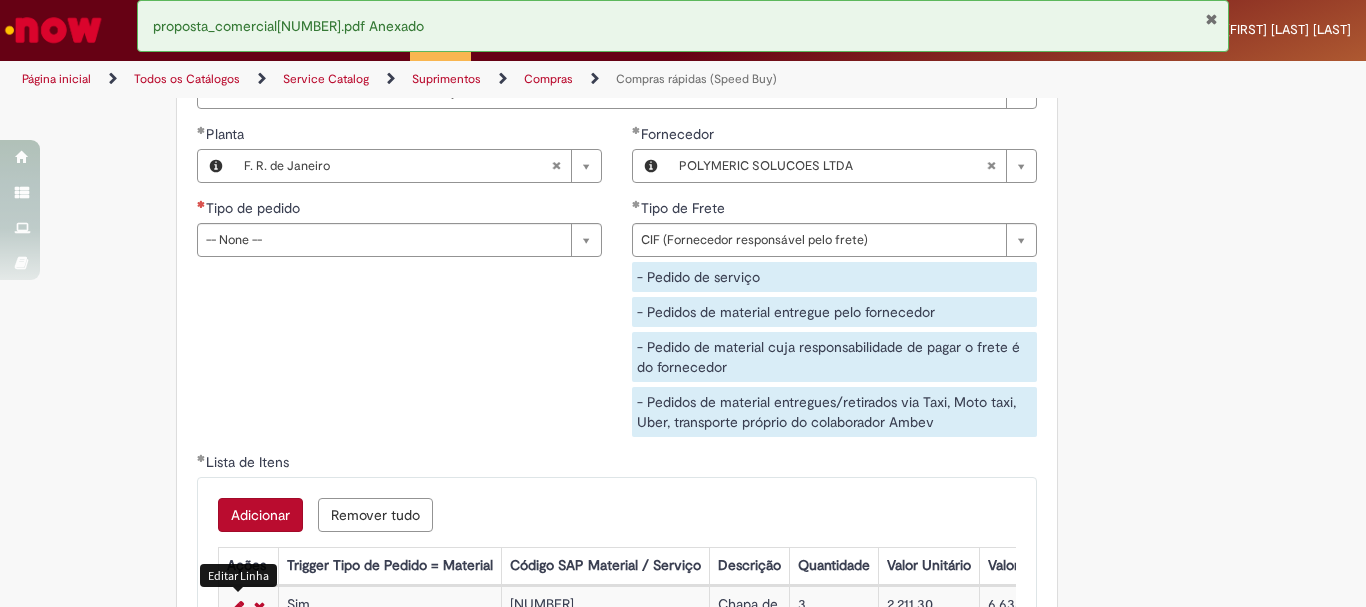 scroll, scrollTop: 2893, scrollLeft: 0, axis: vertical 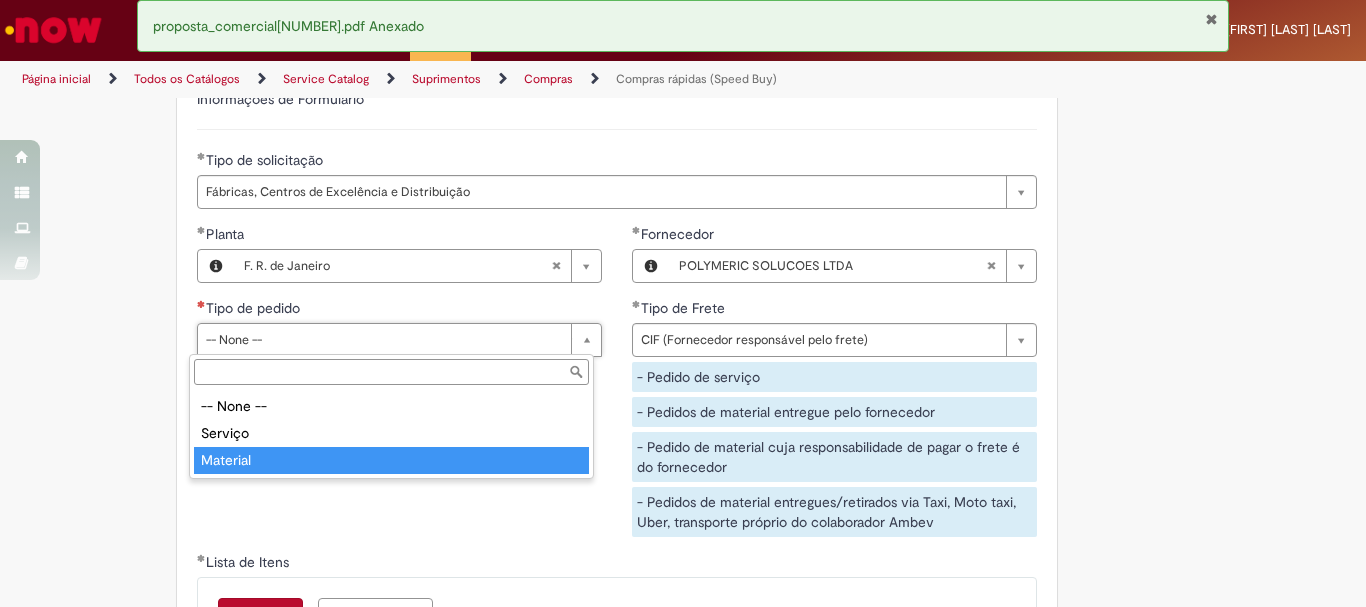type on "********" 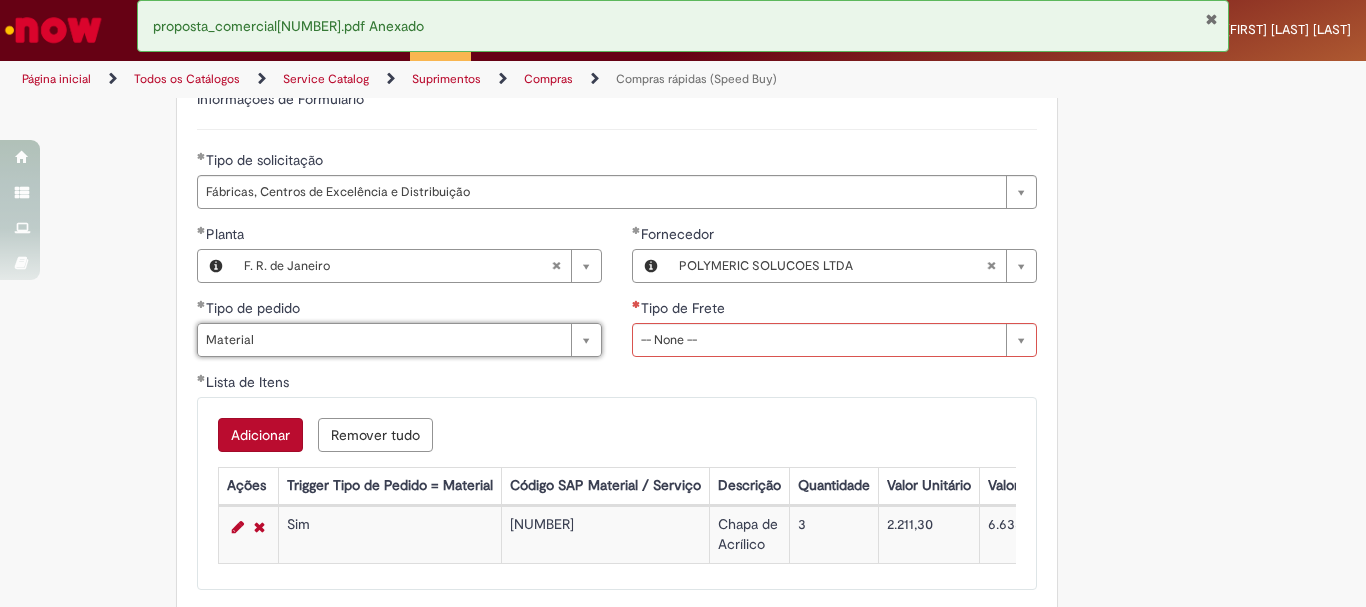 scroll, scrollTop: 3093, scrollLeft: 0, axis: vertical 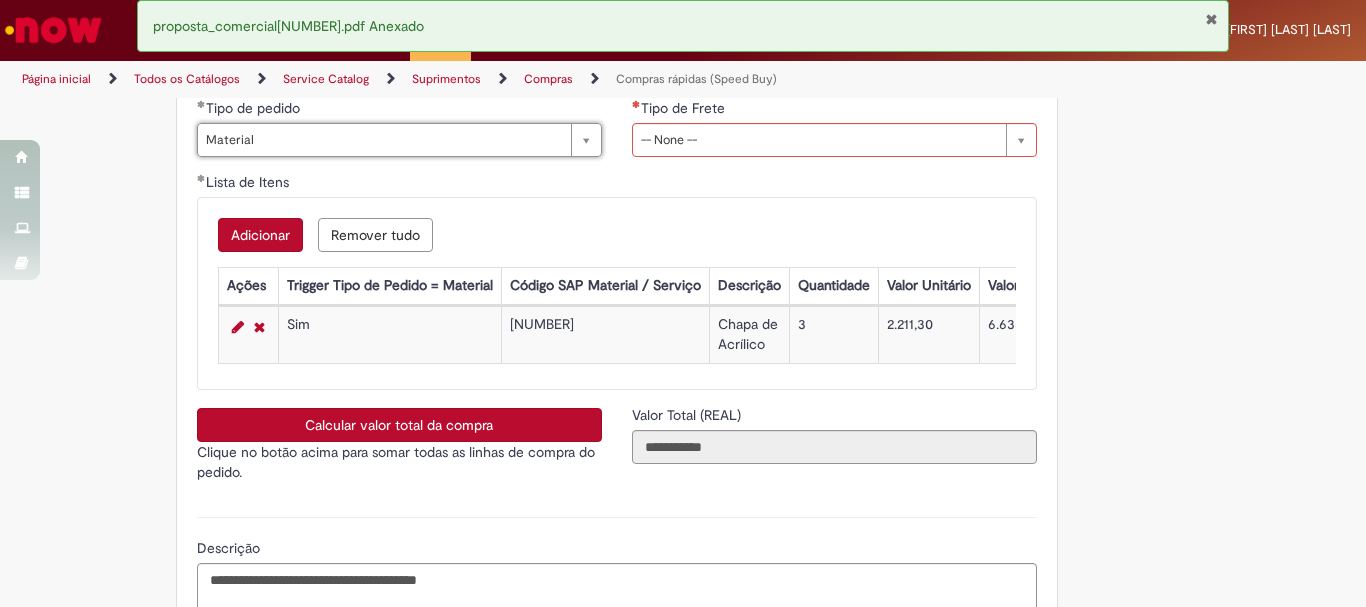 click on "Calcular valor total da compra" at bounding box center [399, 425] 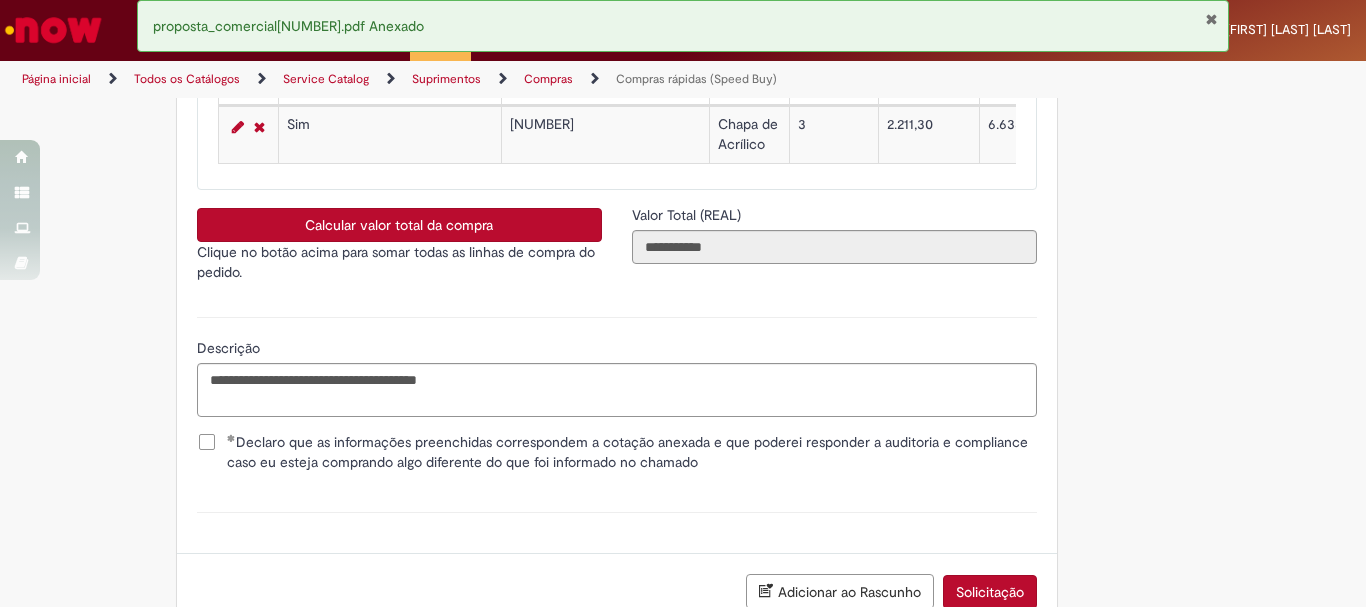 scroll, scrollTop: 2993, scrollLeft: 0, axis: vertical 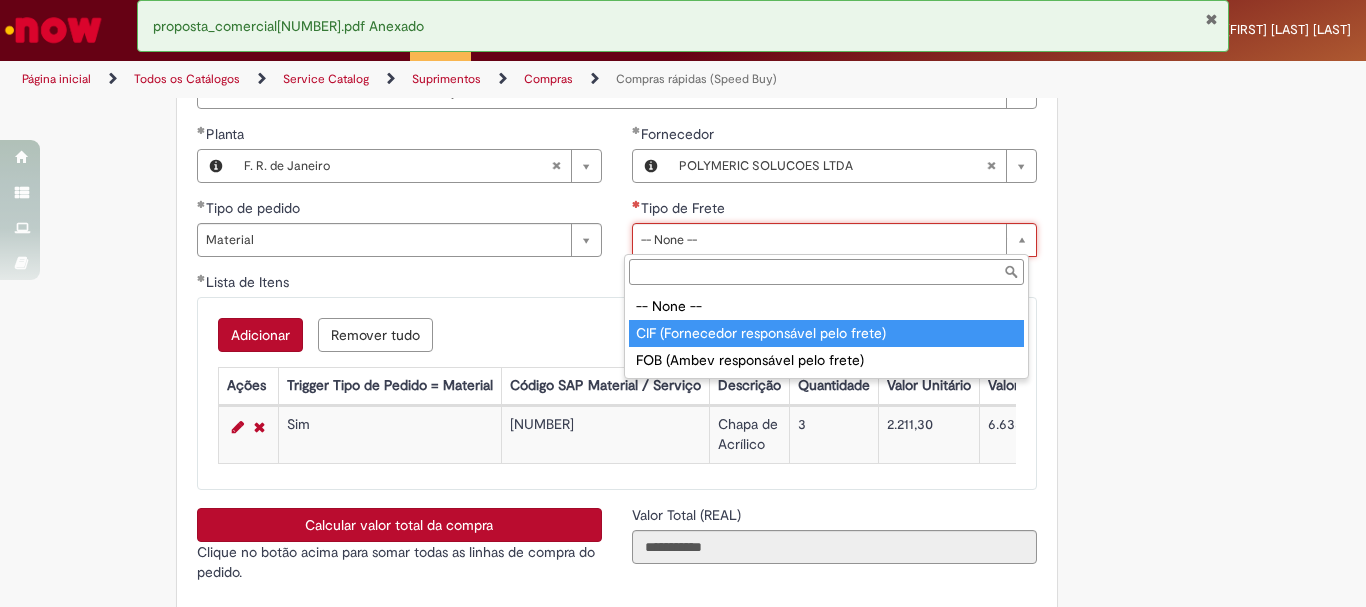 type on "**********" 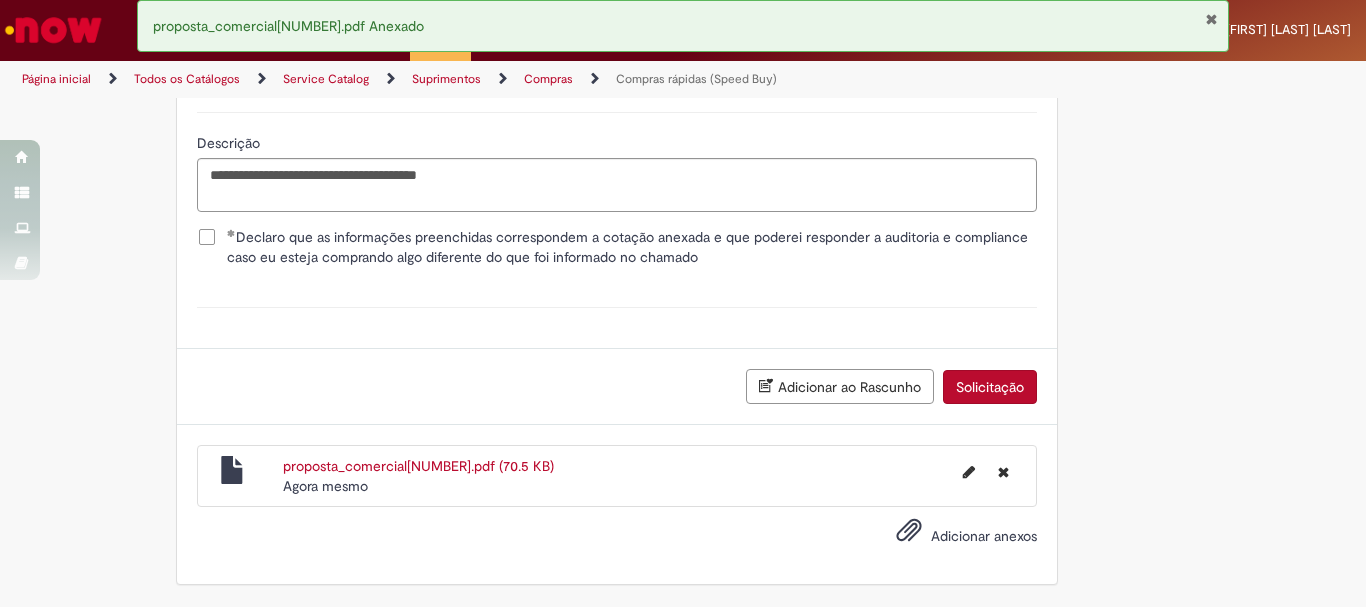scroll, scrollTop: 3493, scrollLeft: 0, axis: vertical 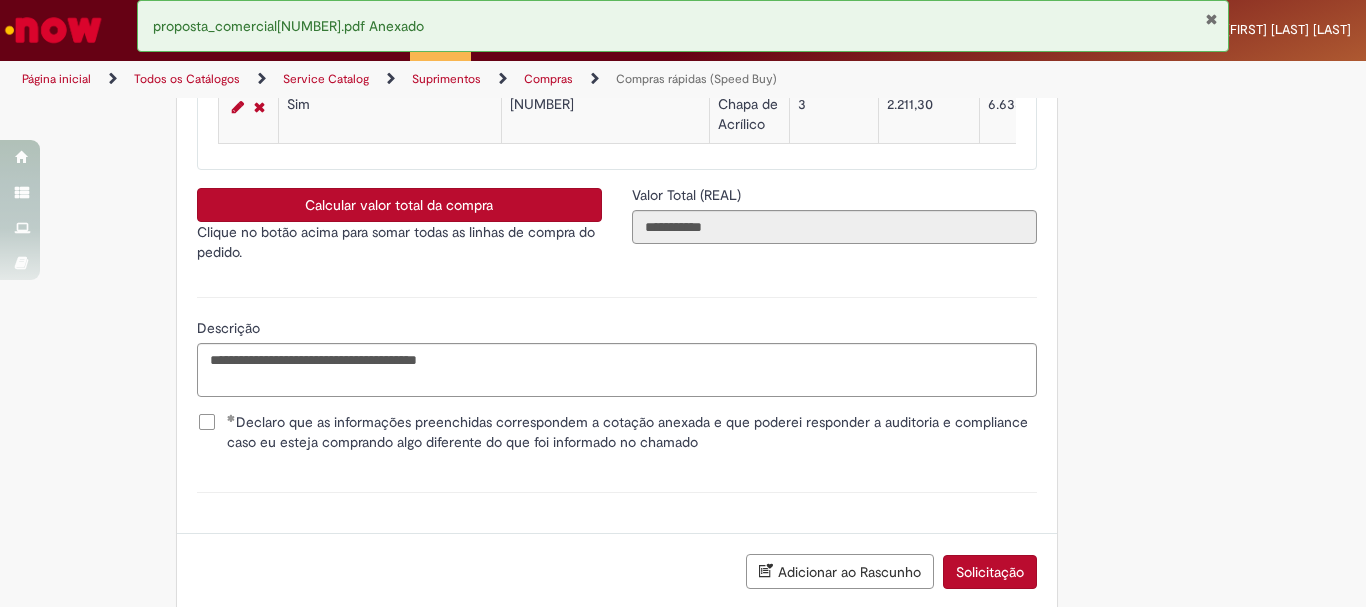 click at bounding box center [238, 107] 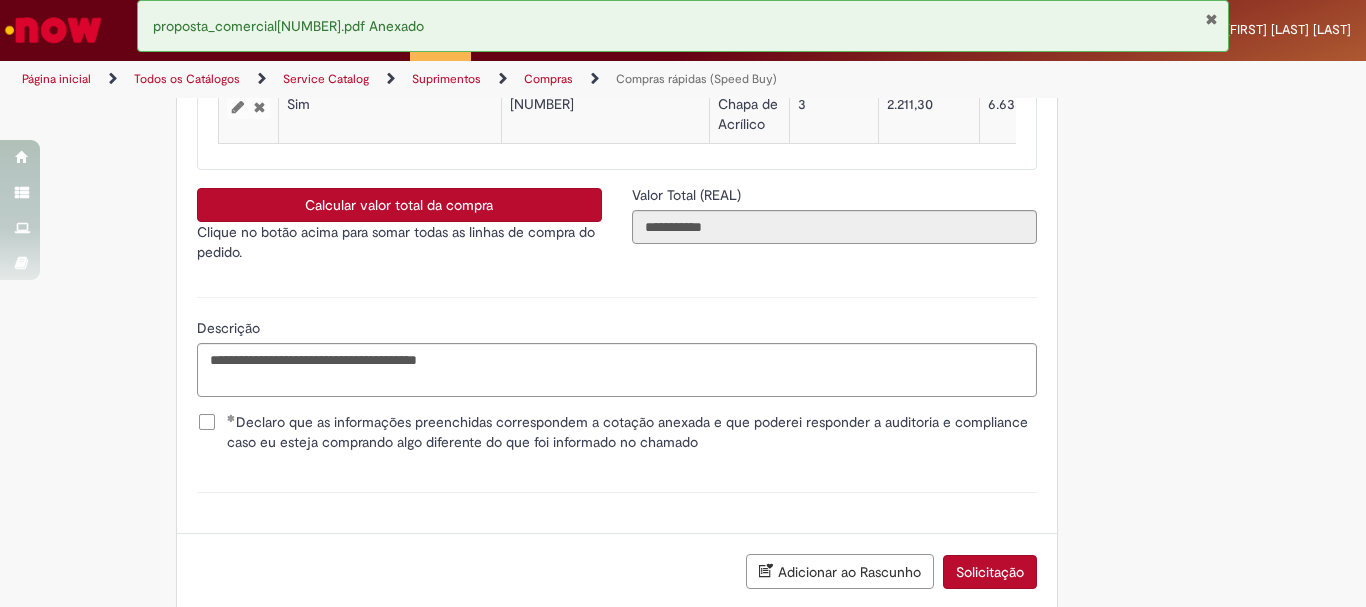select on "**********" 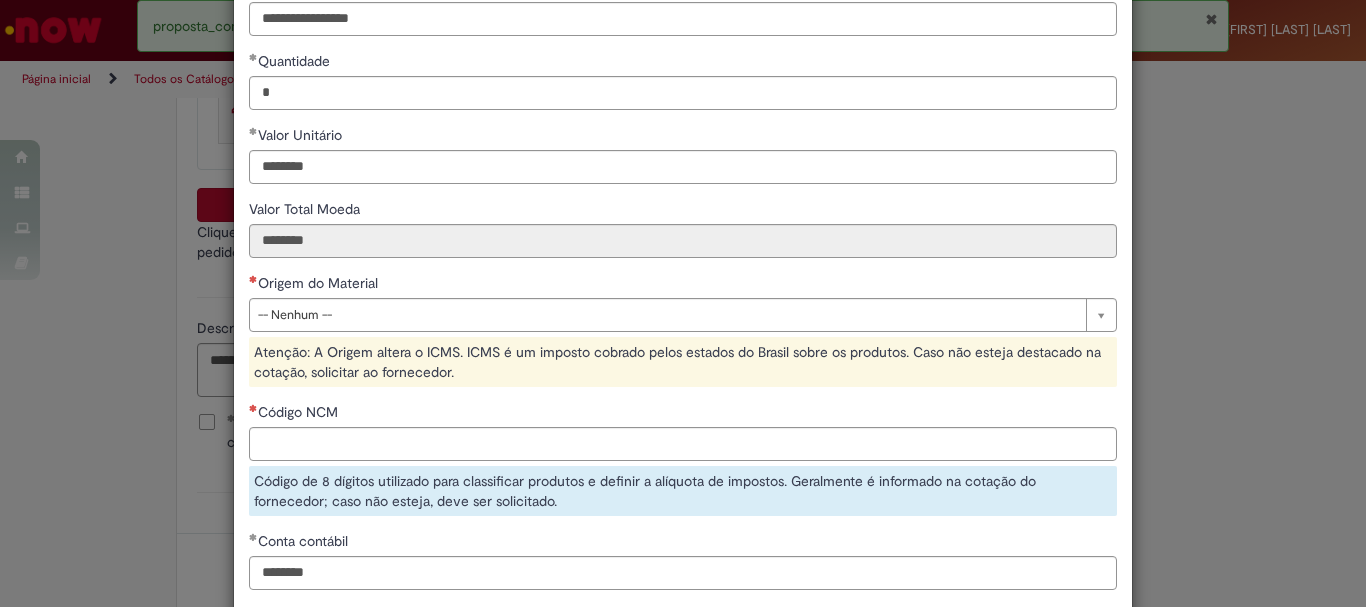 scroll, scrollTop: 457, scrollLeft: 0, axis: vertical 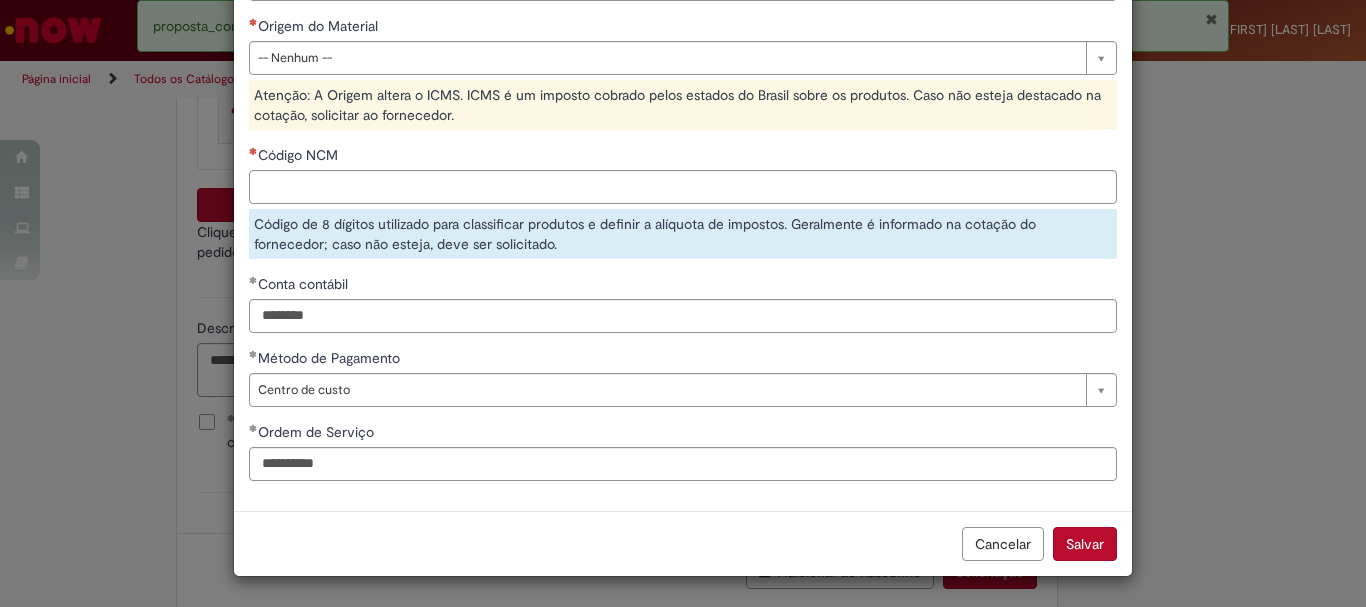 click on "Cancelar" at bounding box center [1003, 544] 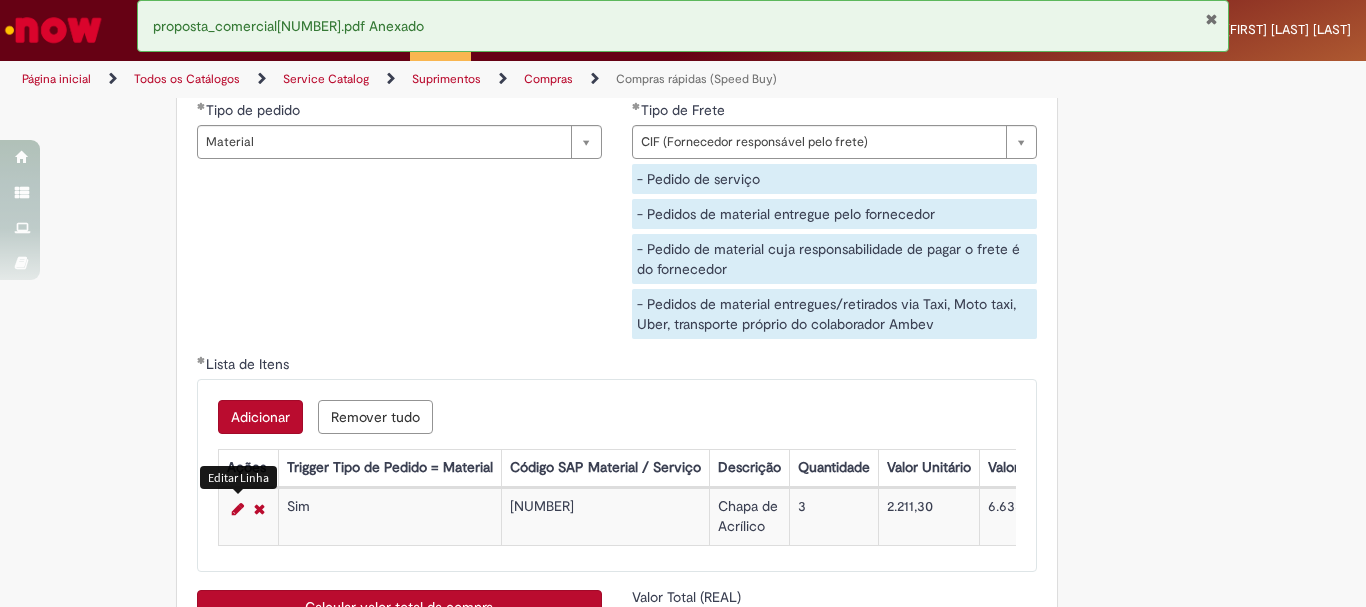 scroll, scrollTop: 3291, scrollLeft: 0, axis: vertical 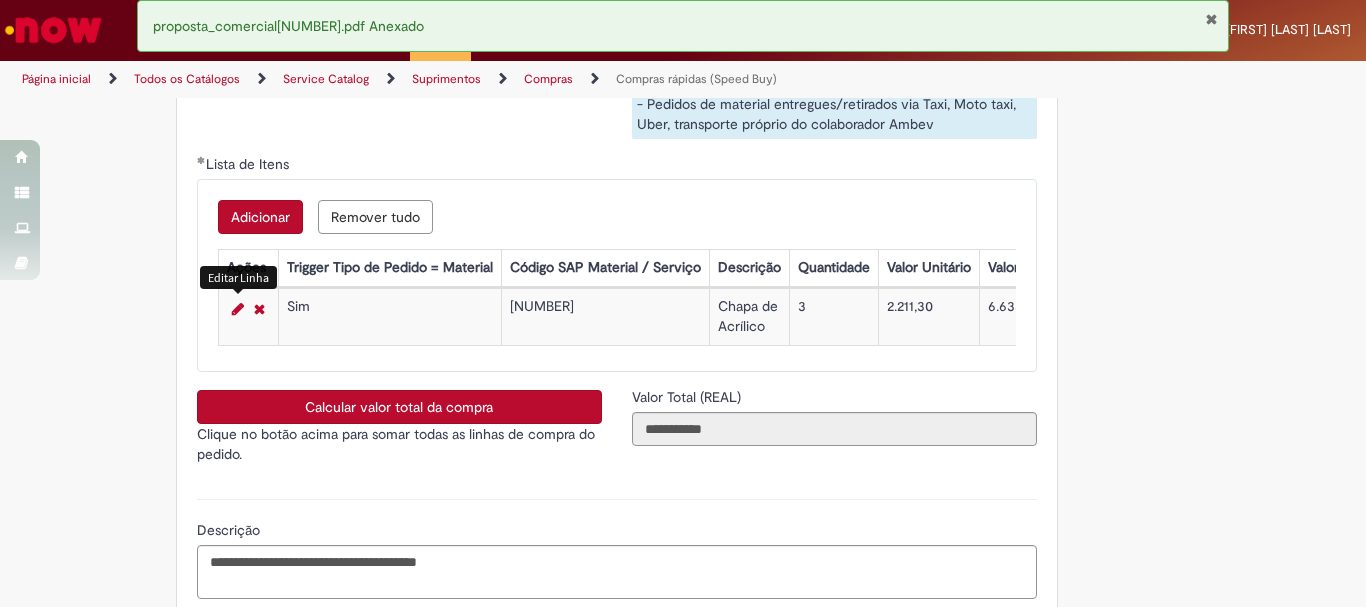click at bounding box center [238, 309] 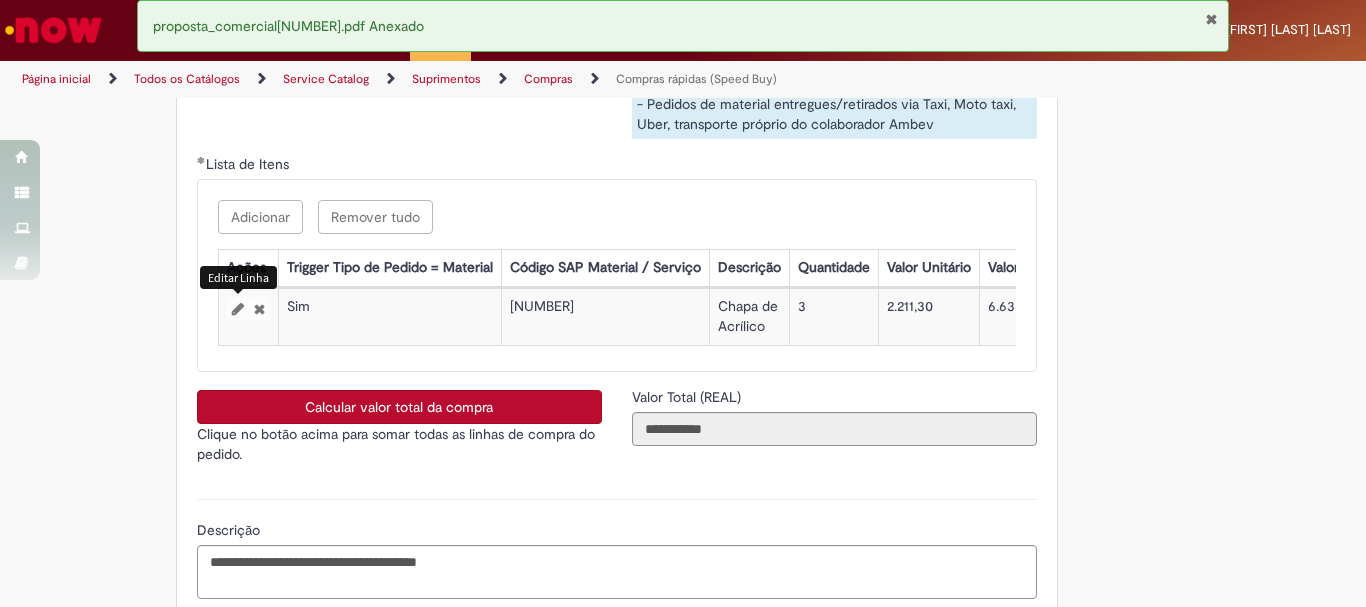 select on "**********" 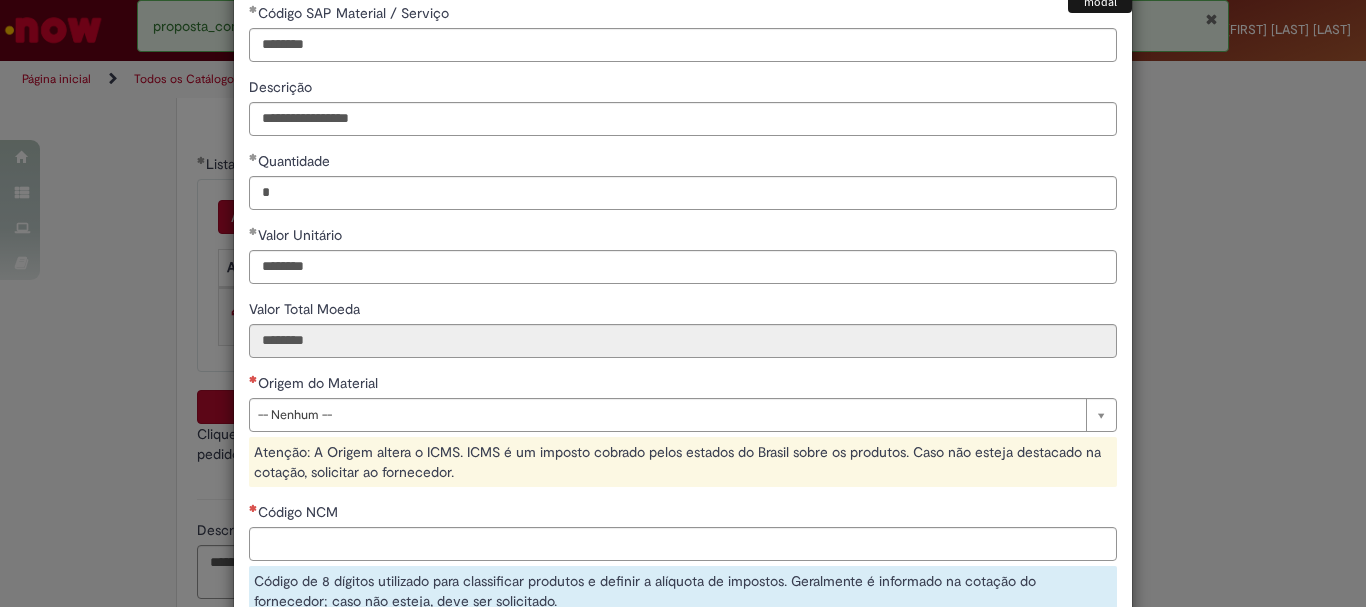 scroll, scrollTop: 200, scrollLeft: 0, axis: vertical 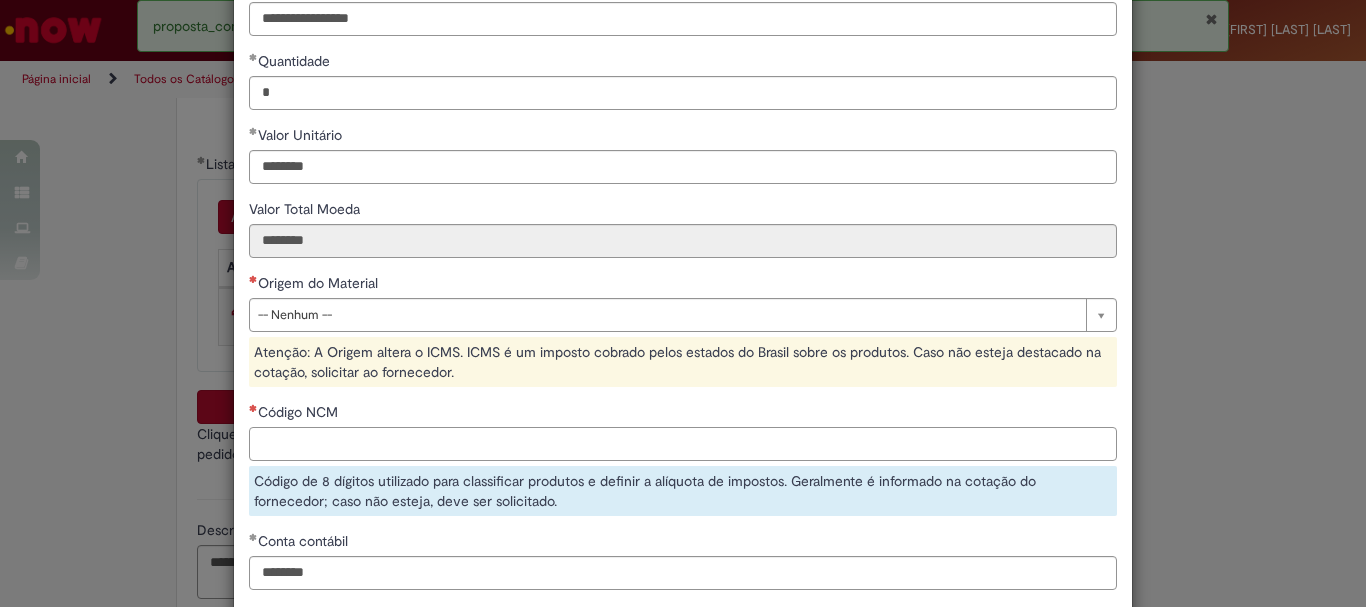 click on "Código NCM" at bounding box center (683, 444) 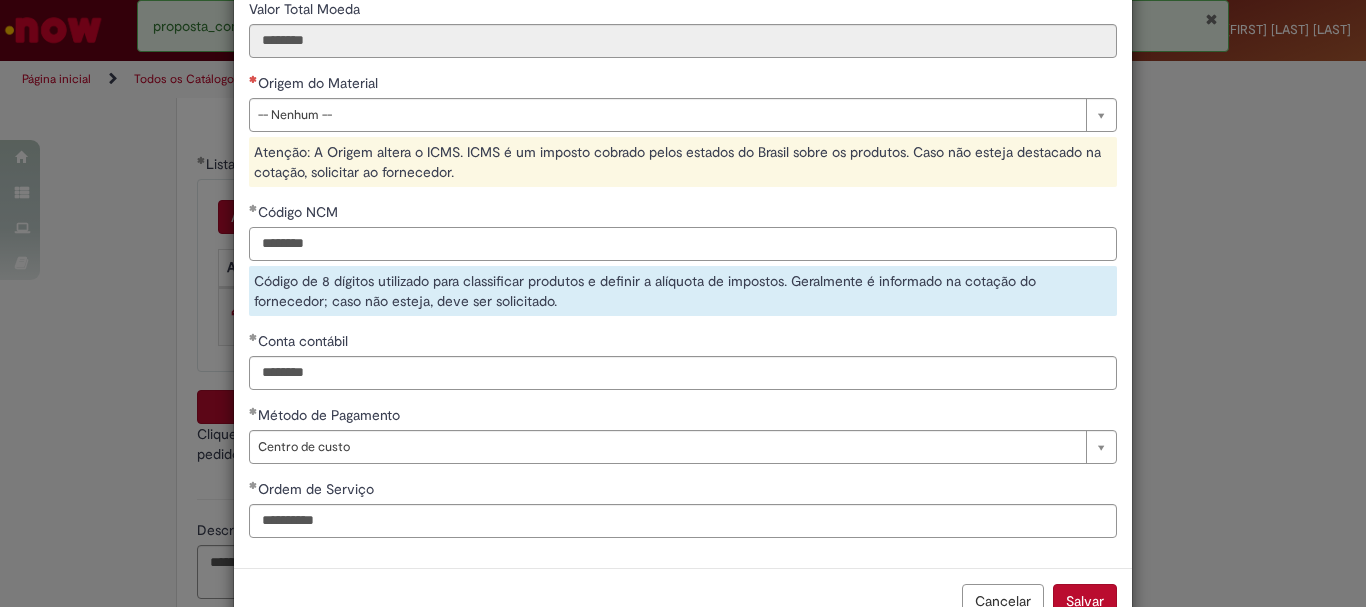 scroll, scrollTop: 200, scrollLeft: 0, axis: vertical 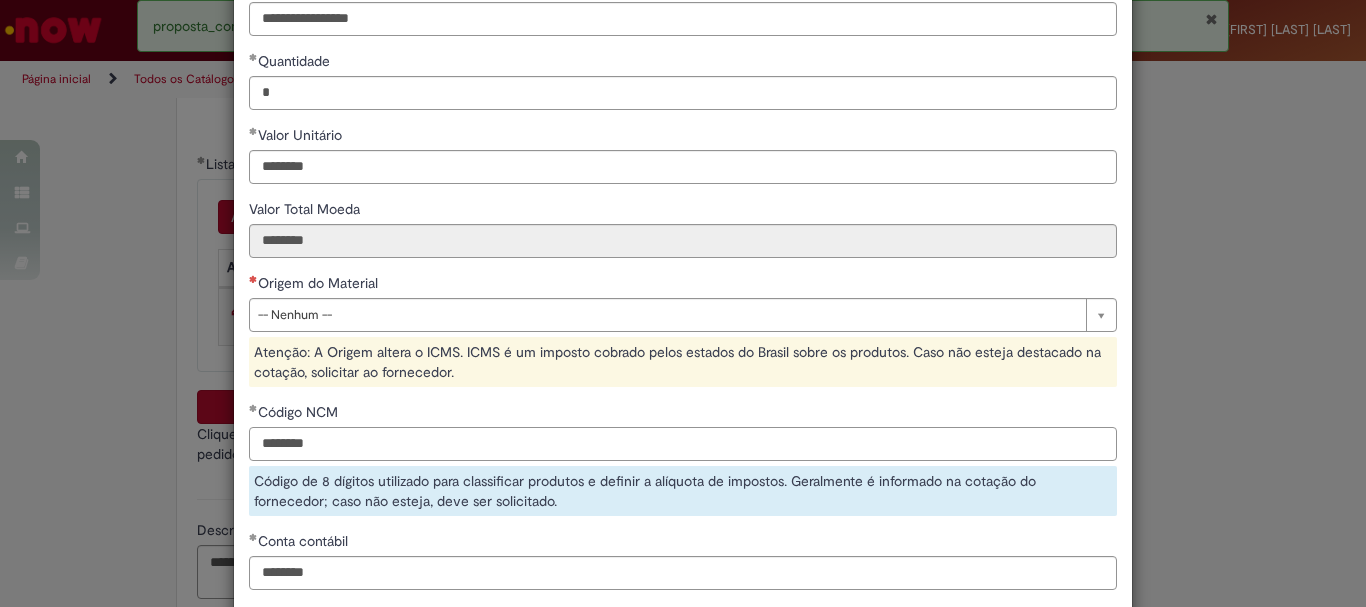 type on "********" 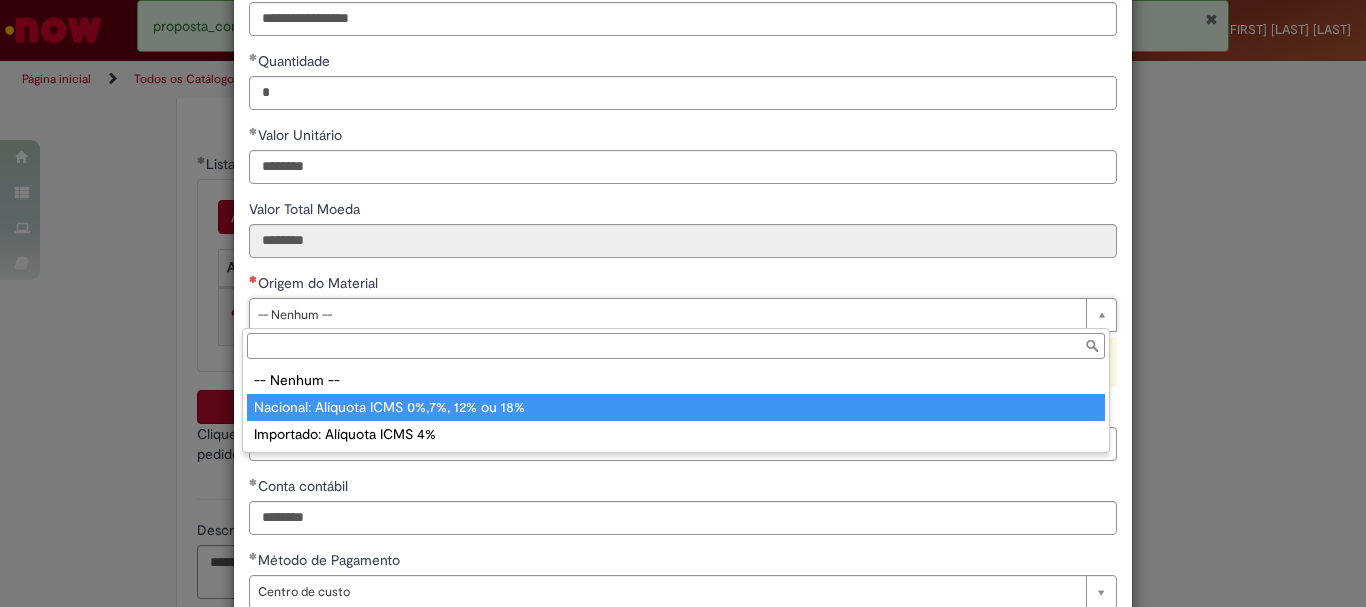 type on "**********" 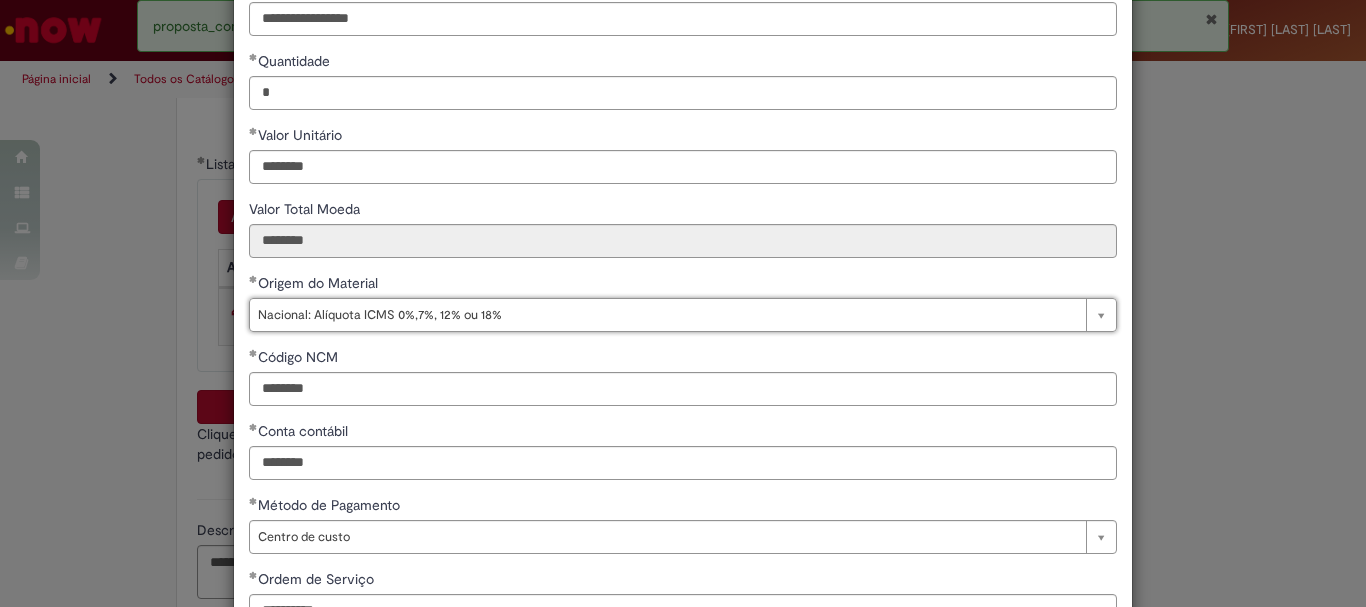 scroll, scrollTop: 0, scrollLeft: 0, axis: both 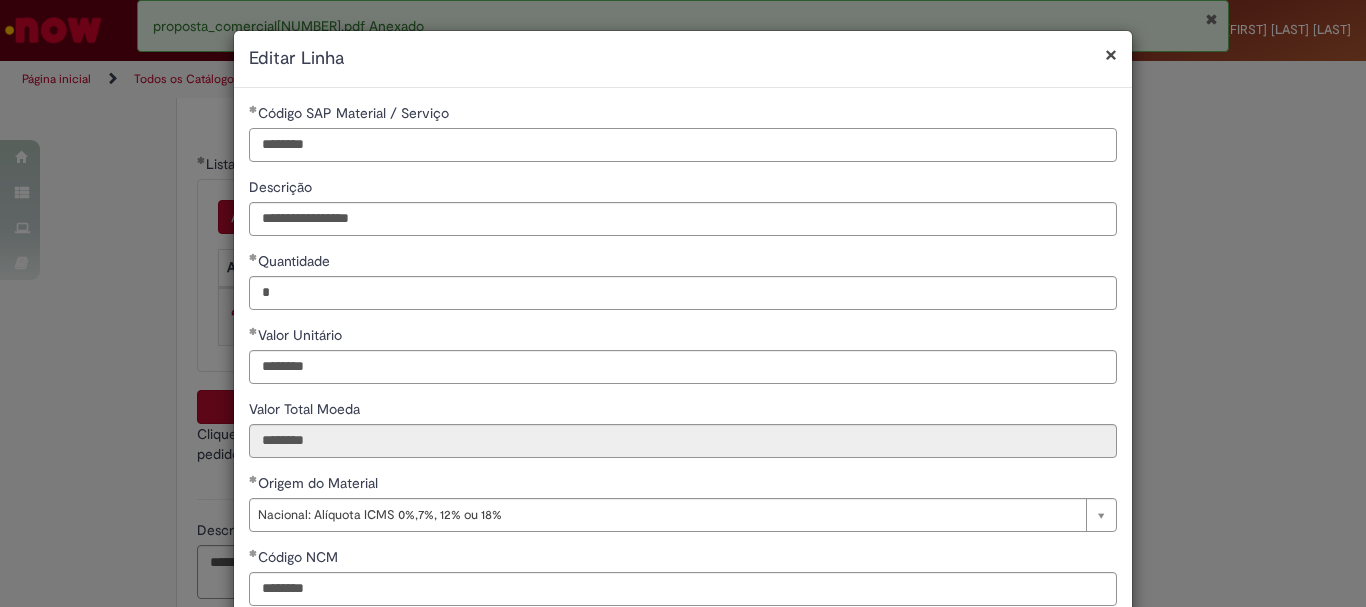 drag, startPoint x: 242, startPoint y: 146, endPoint x: 376, endPoint y: 146, distance: 134 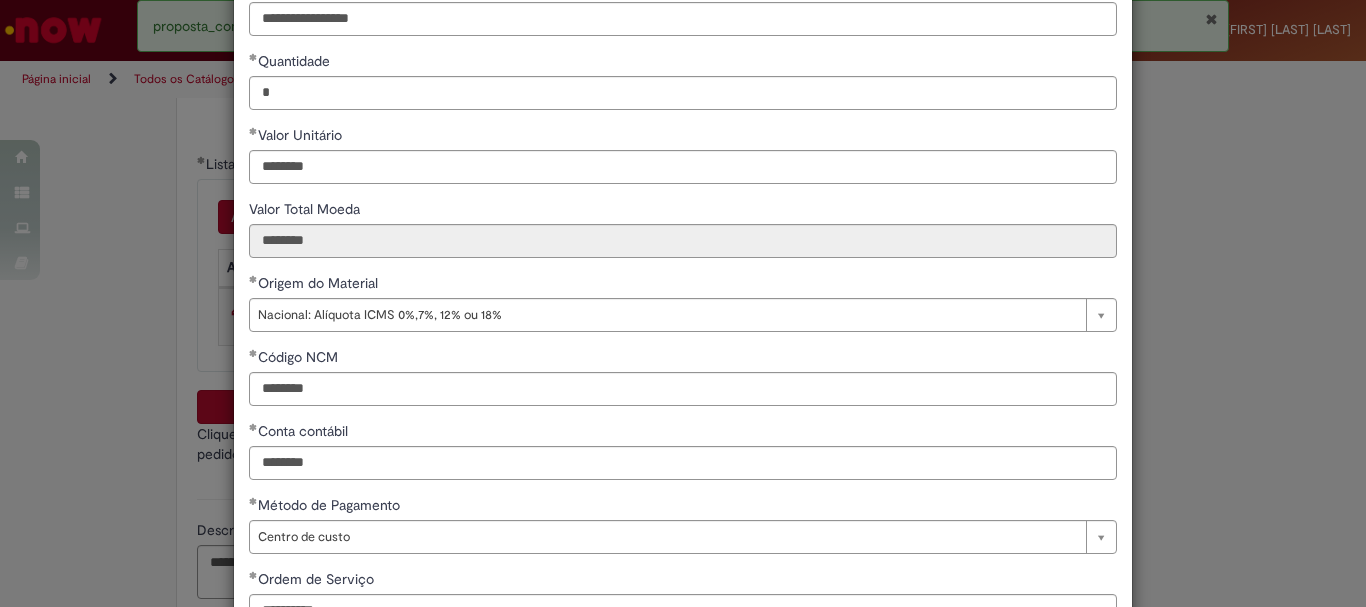 scroll, scrollTop: 347, scrollLeft: 0, axis: vertical 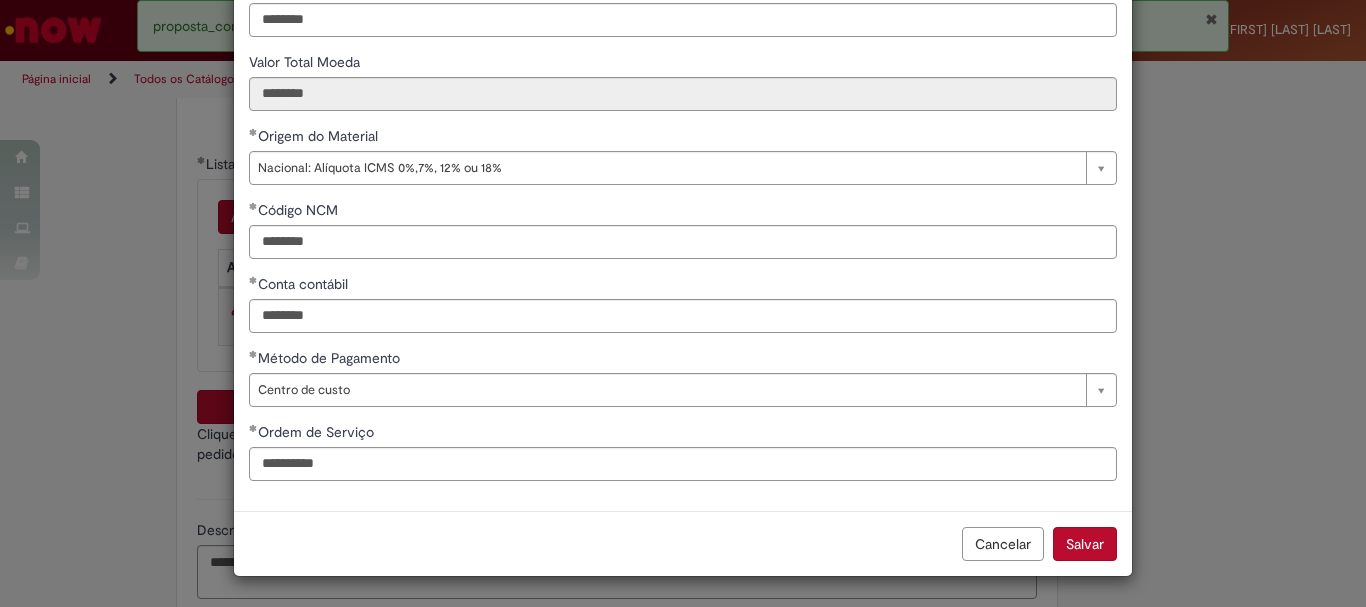 click on "Salvar" at bounding box center (1085, 544) 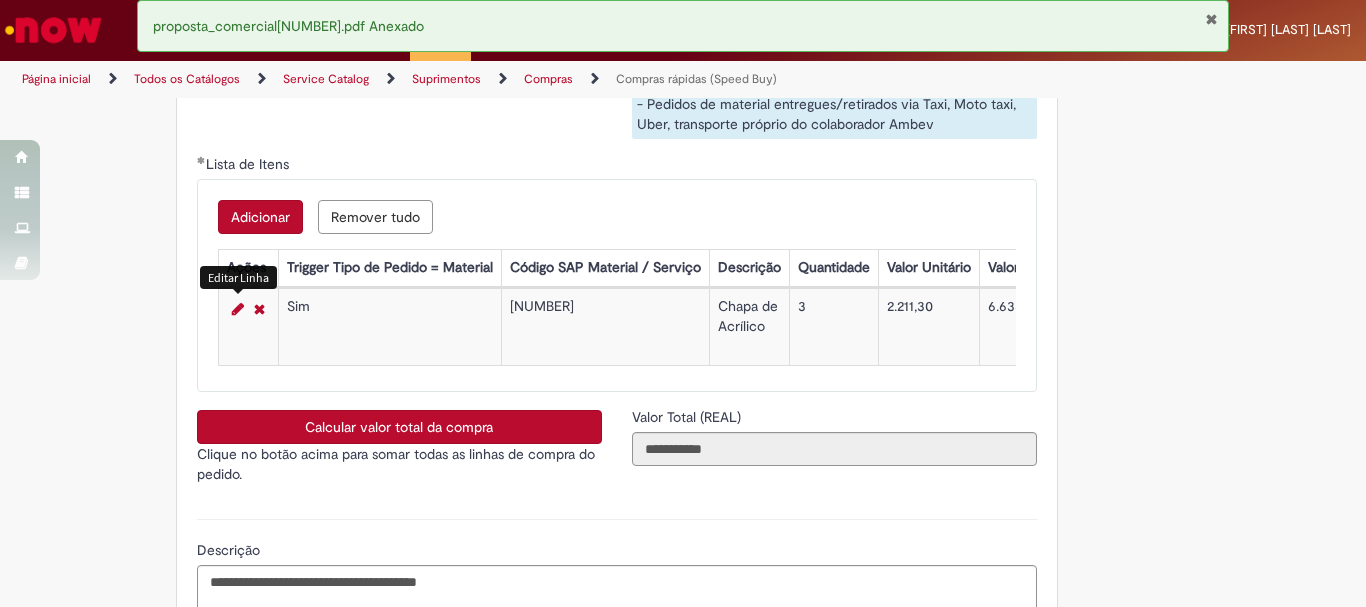 click on "Tire dúvidas com LupiAssist    +GenAI
Oi! Eu sou LupiAssist, uma Inteligência Artificial Generativa em constante aprendizado   Meu conteúdo é monitorado para trazer uma melhor experiência
Dúvidas comuns:
Só mais um instante, estou consultando nossas bases de conhecimento  e escrevendo a melhor resposta pra você!
Title
Lorem ipsum dolor sit amet    Fazer uma nova pergunta
Gerei esta resposta utilizando IA Generativa em conjunto com os nossos padrões. Em caso de divergência, os documentos oficiais prevalecerão.
Saiba mais em:
Ou ligue para:
E aí, te ajudei?
Sim, obrigado!" at bounding box center [683, -1089] 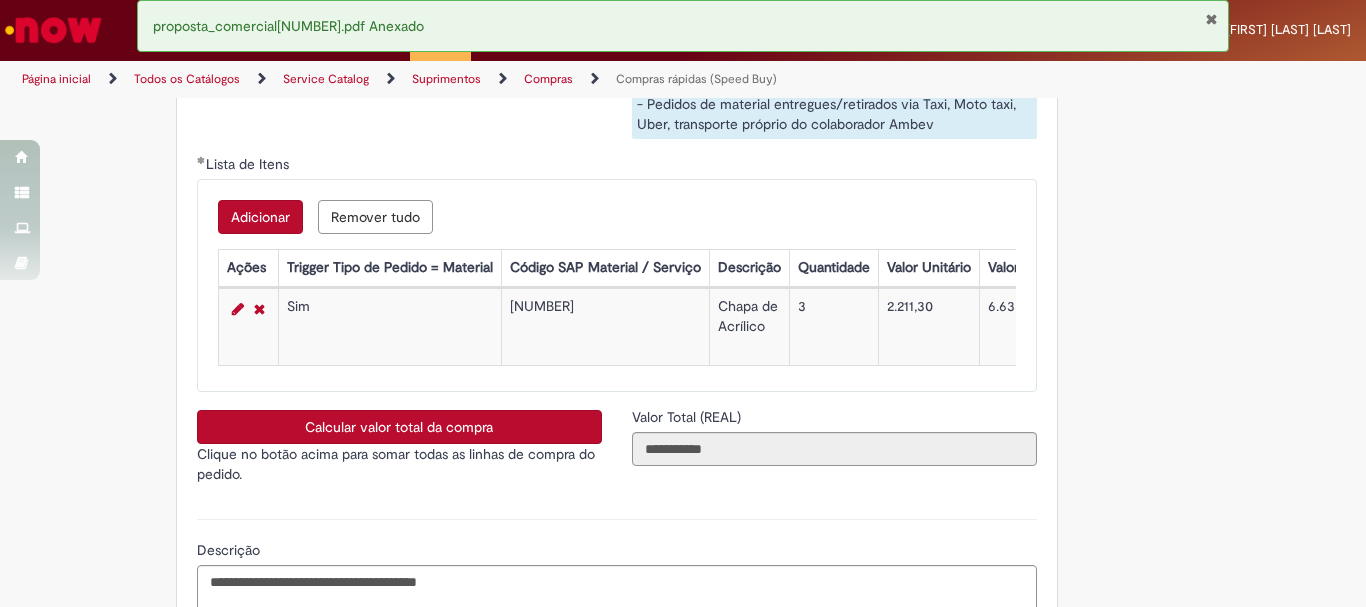 scroll, scrollTop: 3491, scrollLeft: 0, axis: vertical 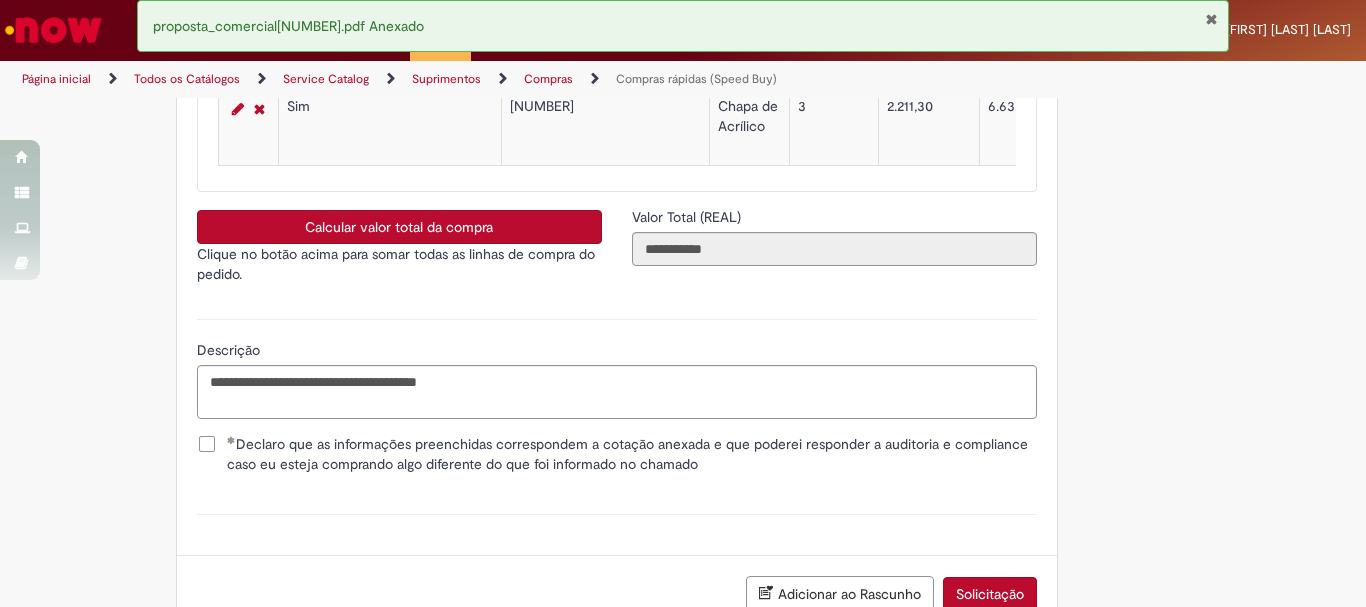 click on "Calcular valor total da compra" at bounding box center (399, 227) 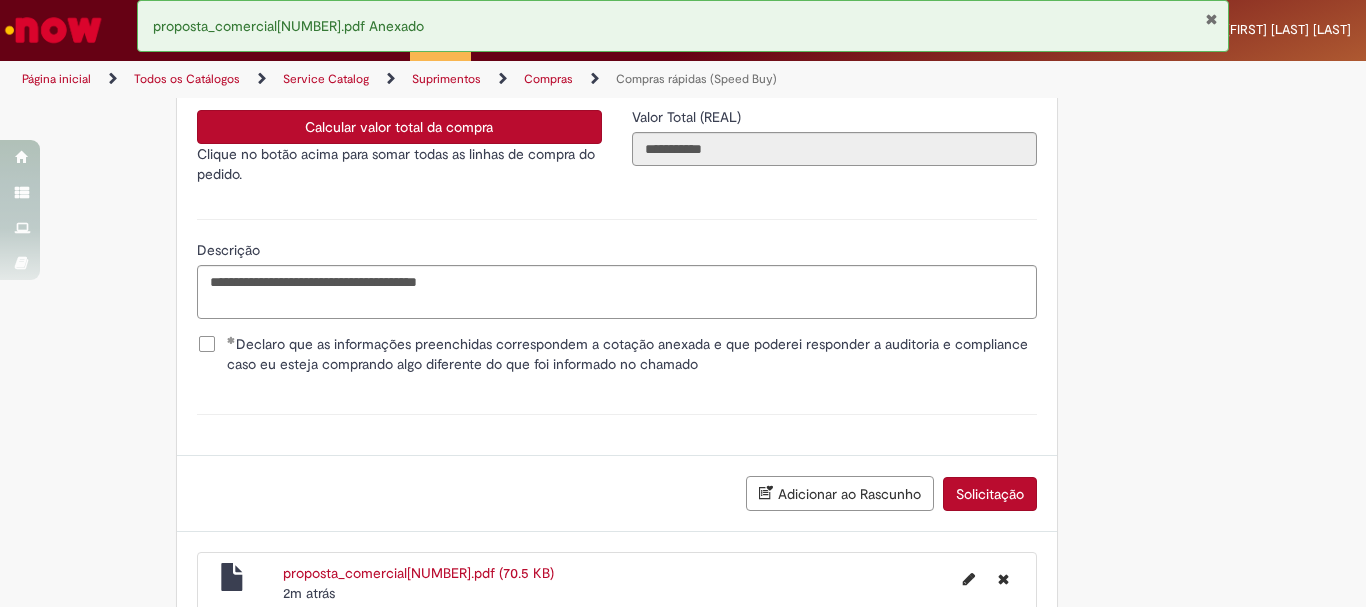 scroll, scrollTop: 3691, scrollLeft: 0, axis: vertical 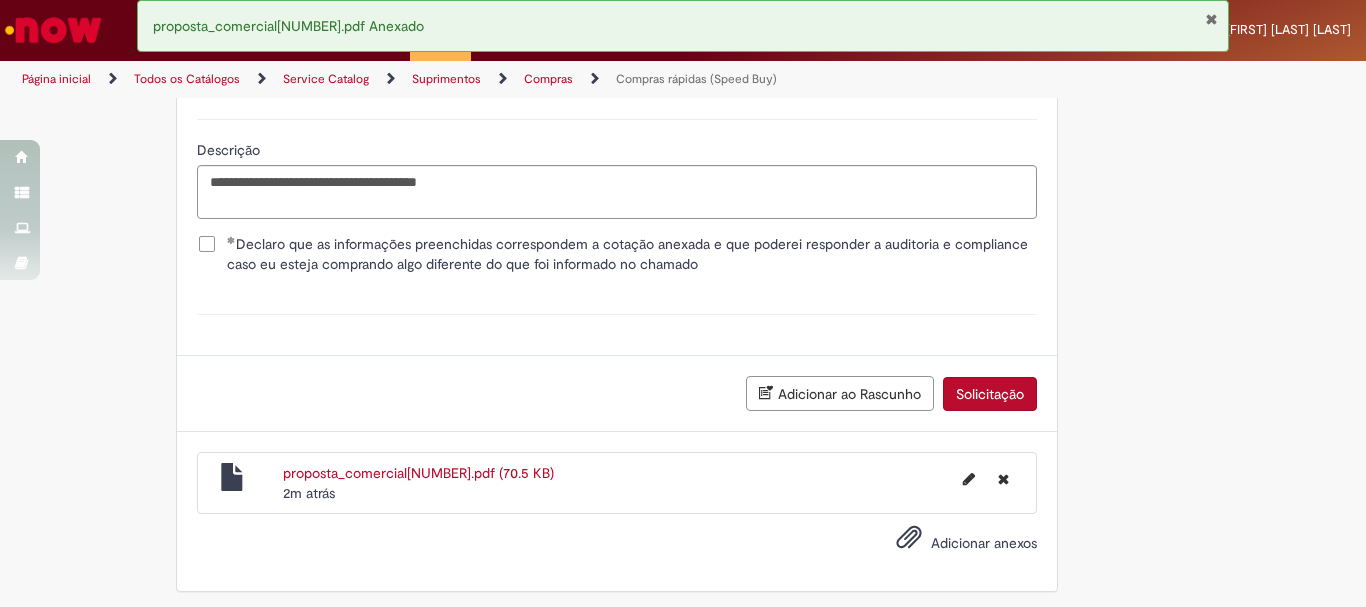 click on "Solicitação" at bounding box center (990, 394) 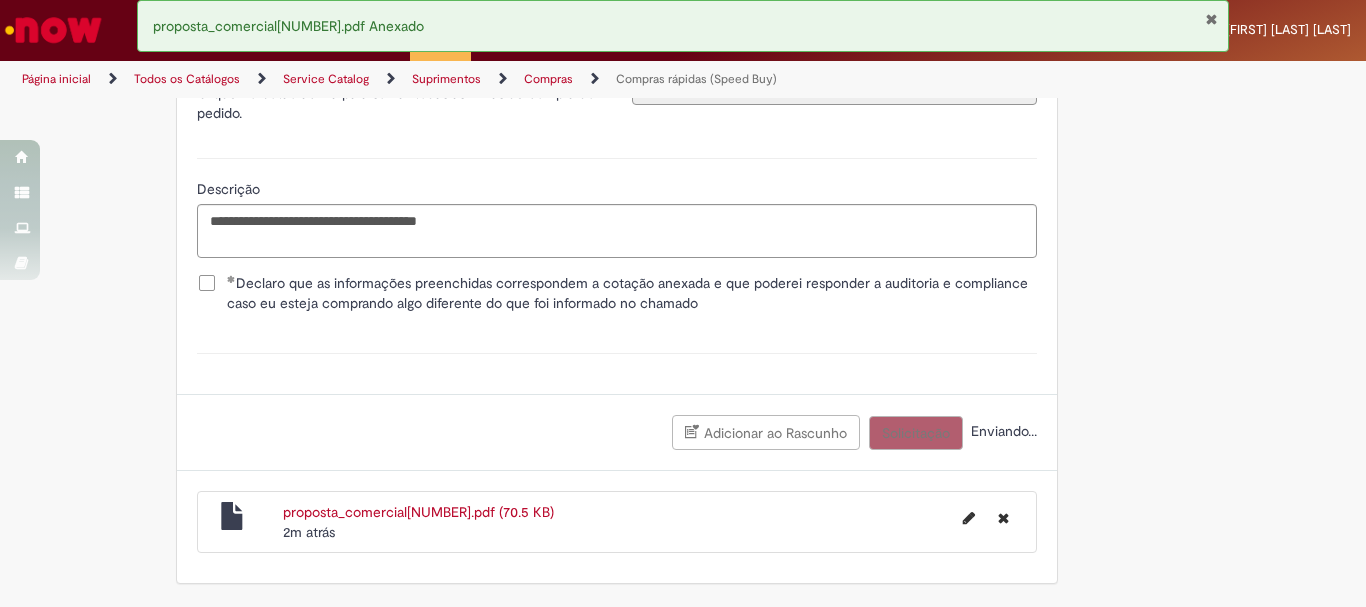 scroll, scrollTop: 2285, scrollLeft: 0, axis: vertical 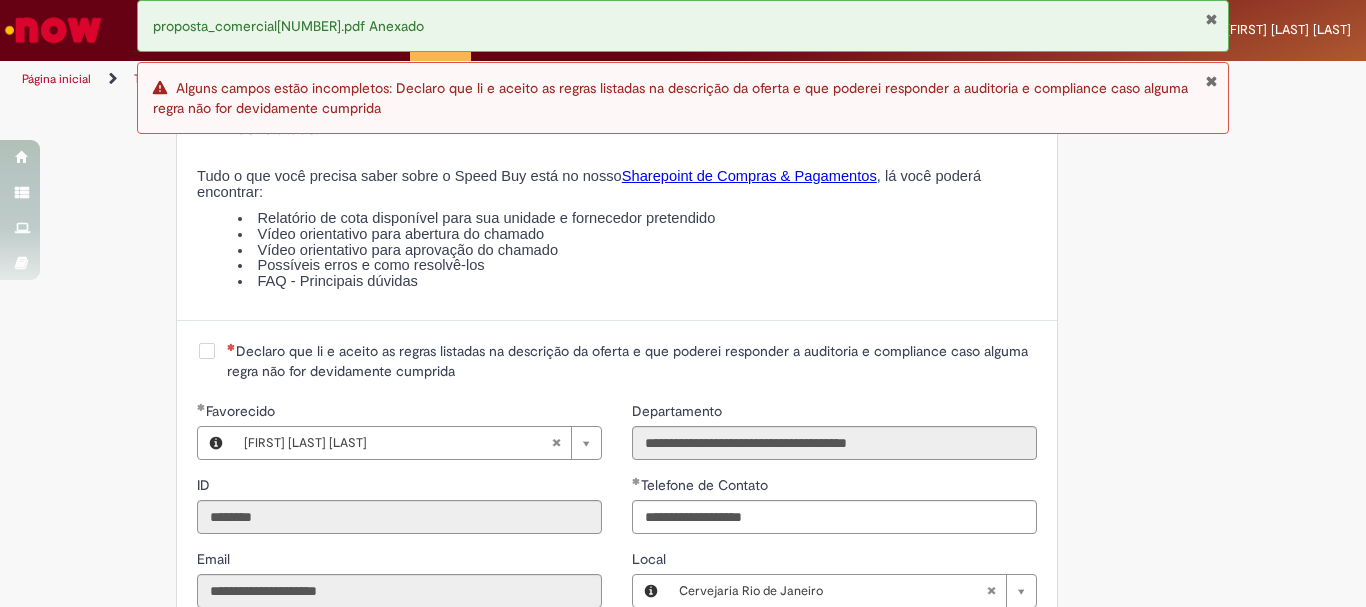 click on "Declaro que li e aceito as regras listadas na descrição da oferta e que poderei responder a auditoria e compliance caso alguma regra não for devidamente cumprida" at bounding box center [632, 361] 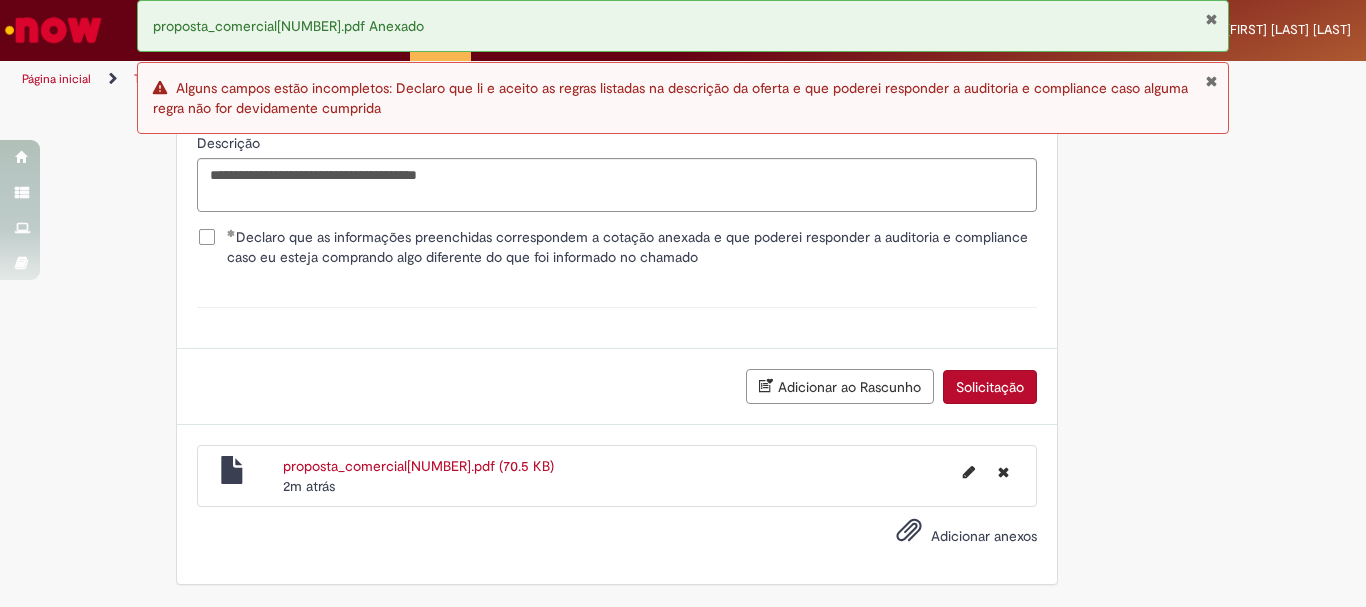 click on "Solicitação" at bounding box center [990, 387] 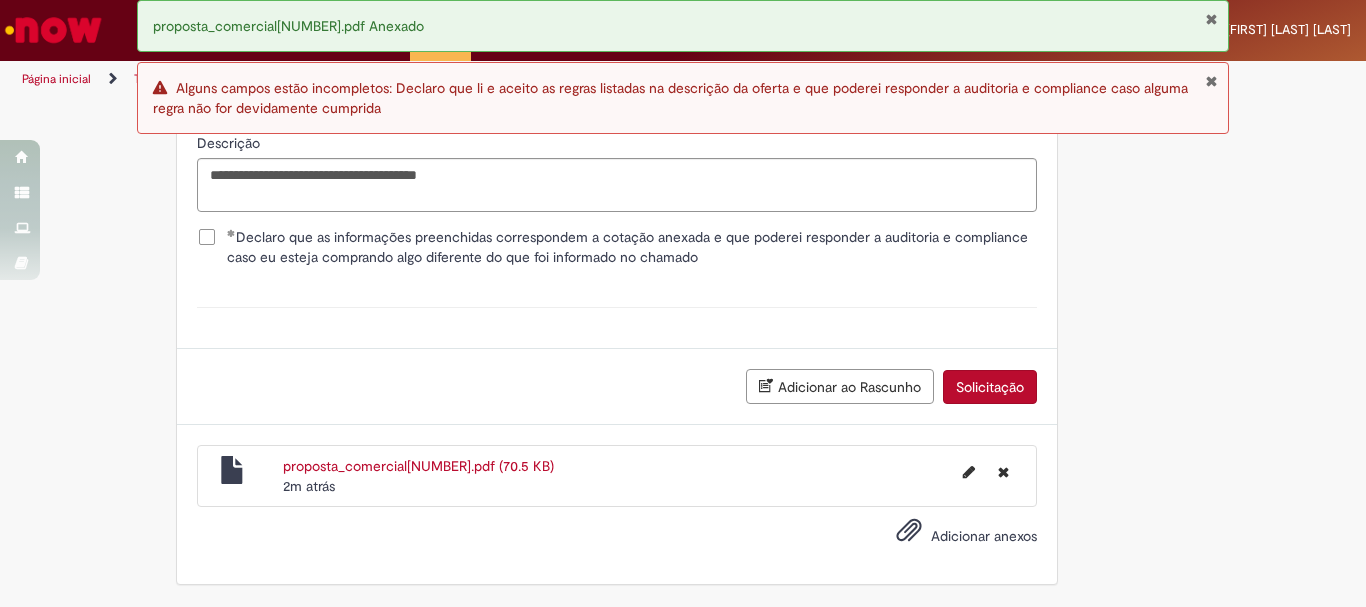 scroll, scrollTop: 3667, scrollLeft: 0, axis: vertical 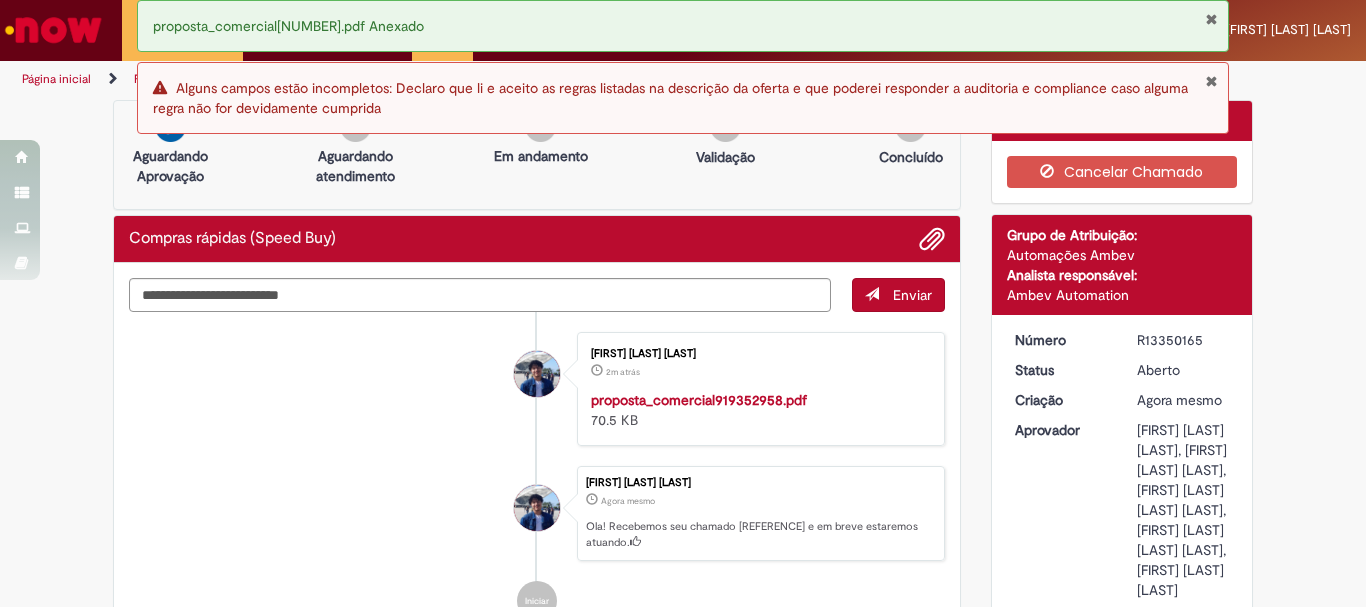 click at bounding box center (1211, 81) 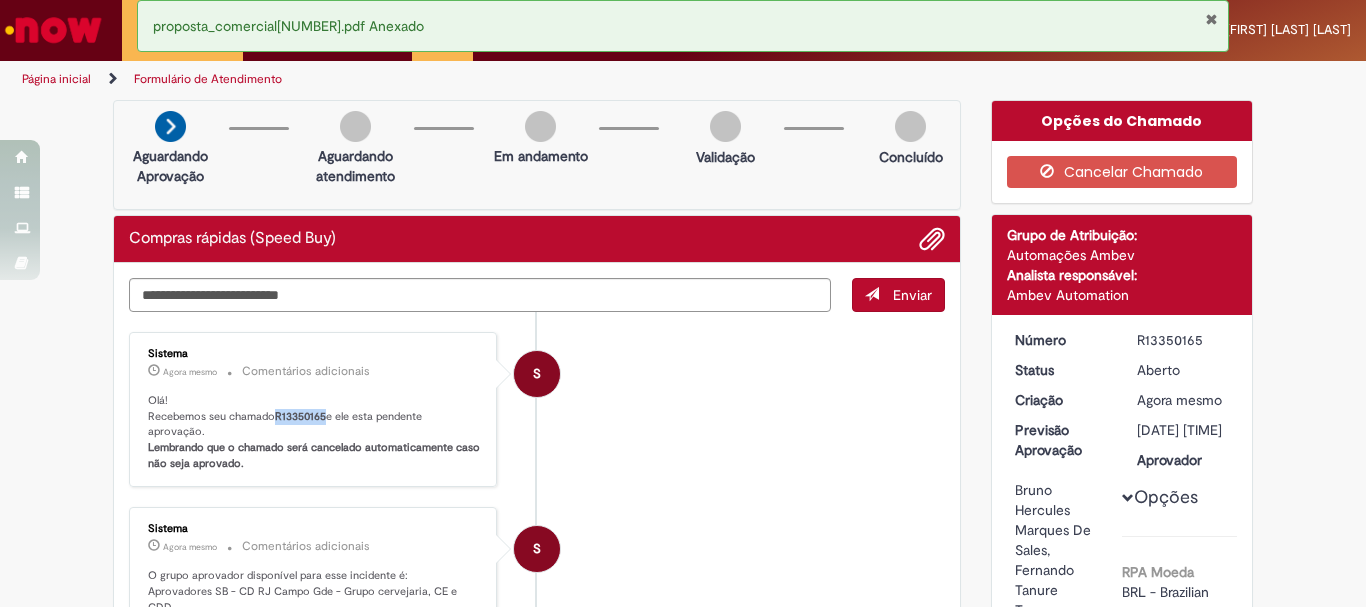 drag, startPoint x: 319, startPoint y: 416, endPoint x: 272, endPoint y: 413, distance: 47.095646 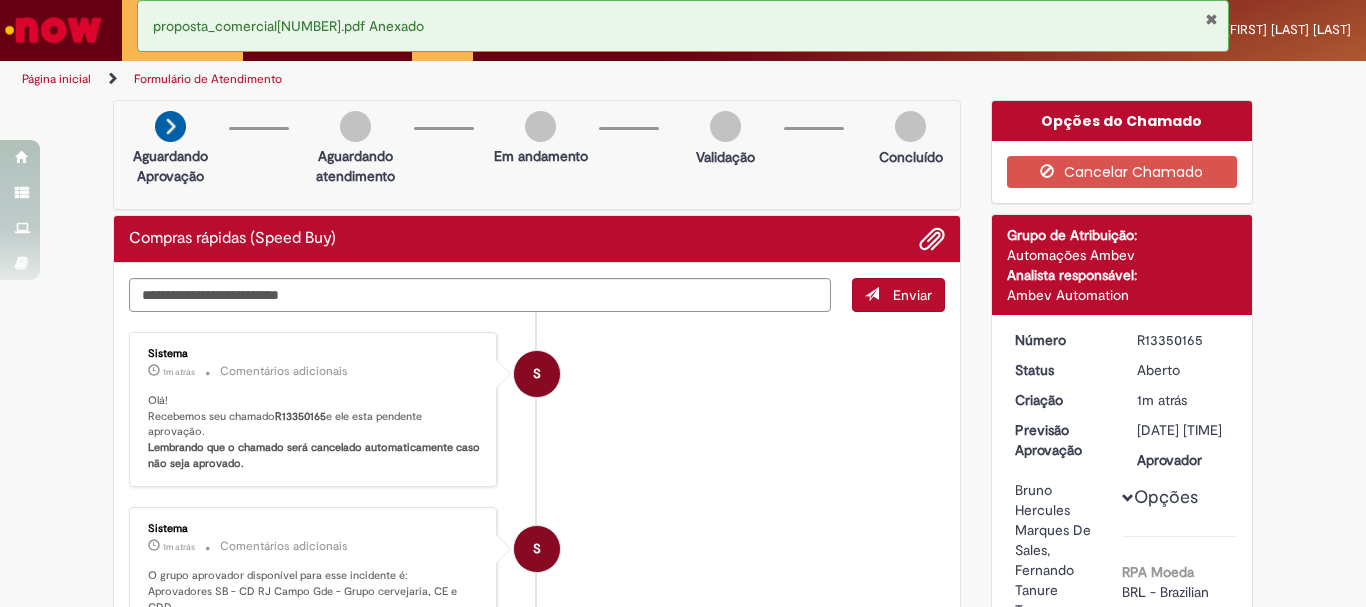 click on "S
Sistema
1m atrás 1m atrás     Comentários adicionais
Olá!  Recebemos seu chamado  R13350165  e ele esta pendente aprovação.  Lembrando que o chamado será cancelado automaticamente caso não seja aprovado." at bounding box center [537, 410] 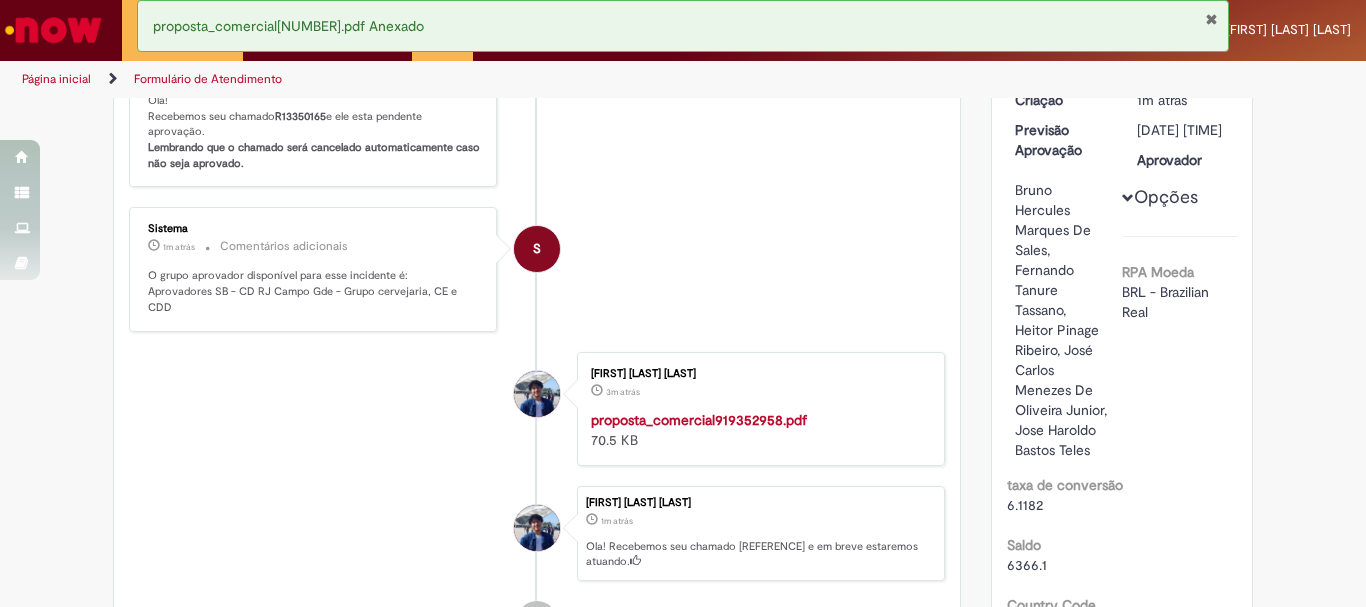 scroll, scrollTop: 0, scrollLeft: 0, axis: both 